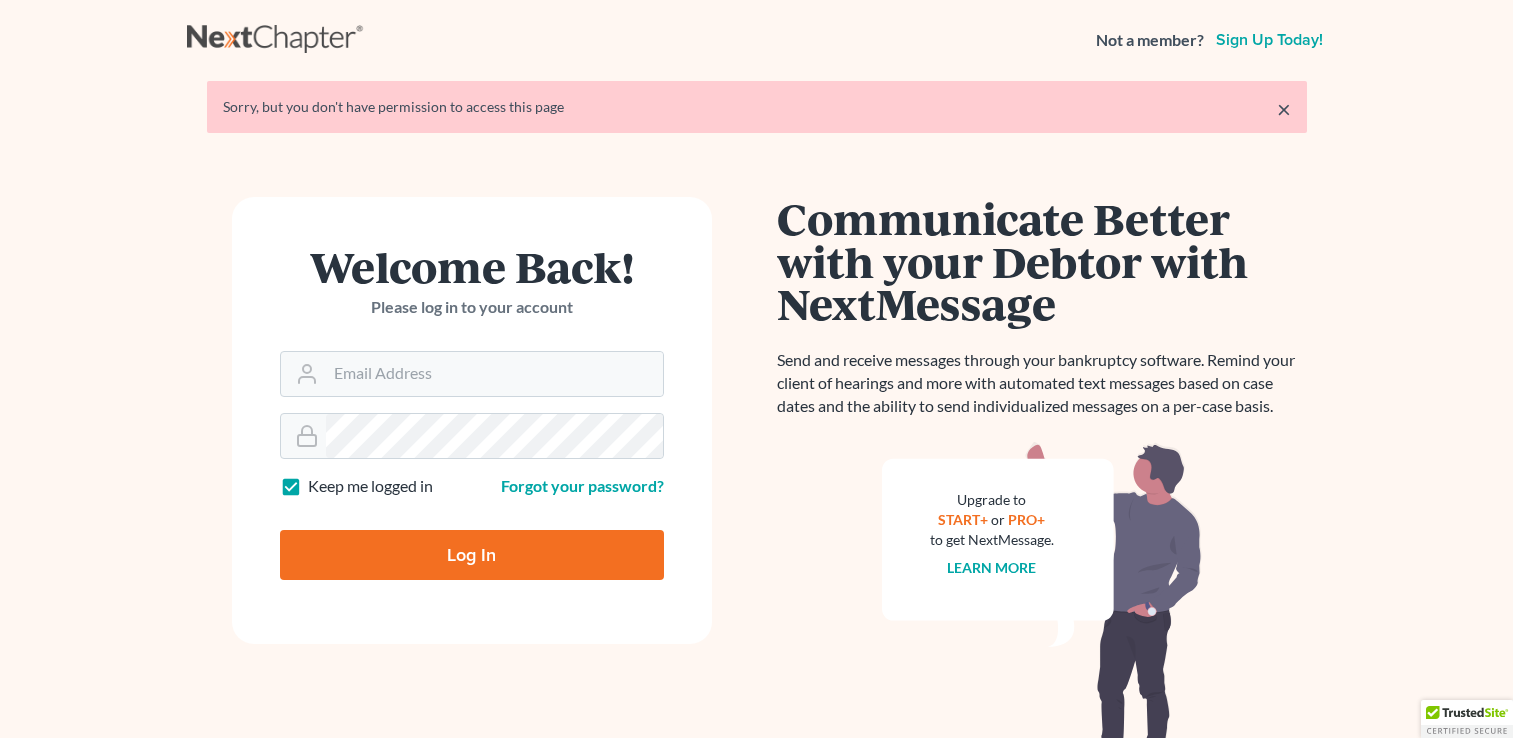 scroll, scrollTop: 0, scrollLeft: 0, axis: both 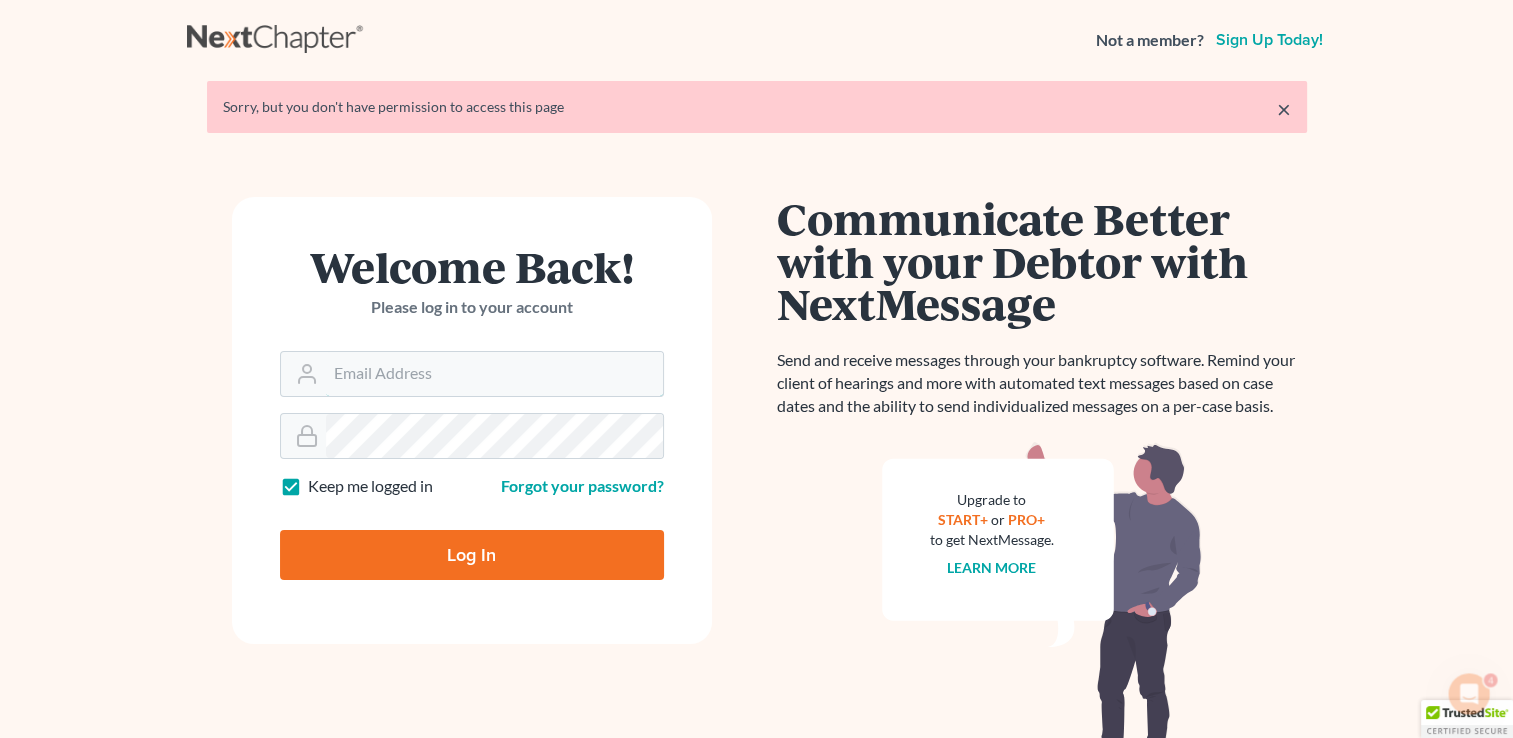 type on "[EMAIL]" 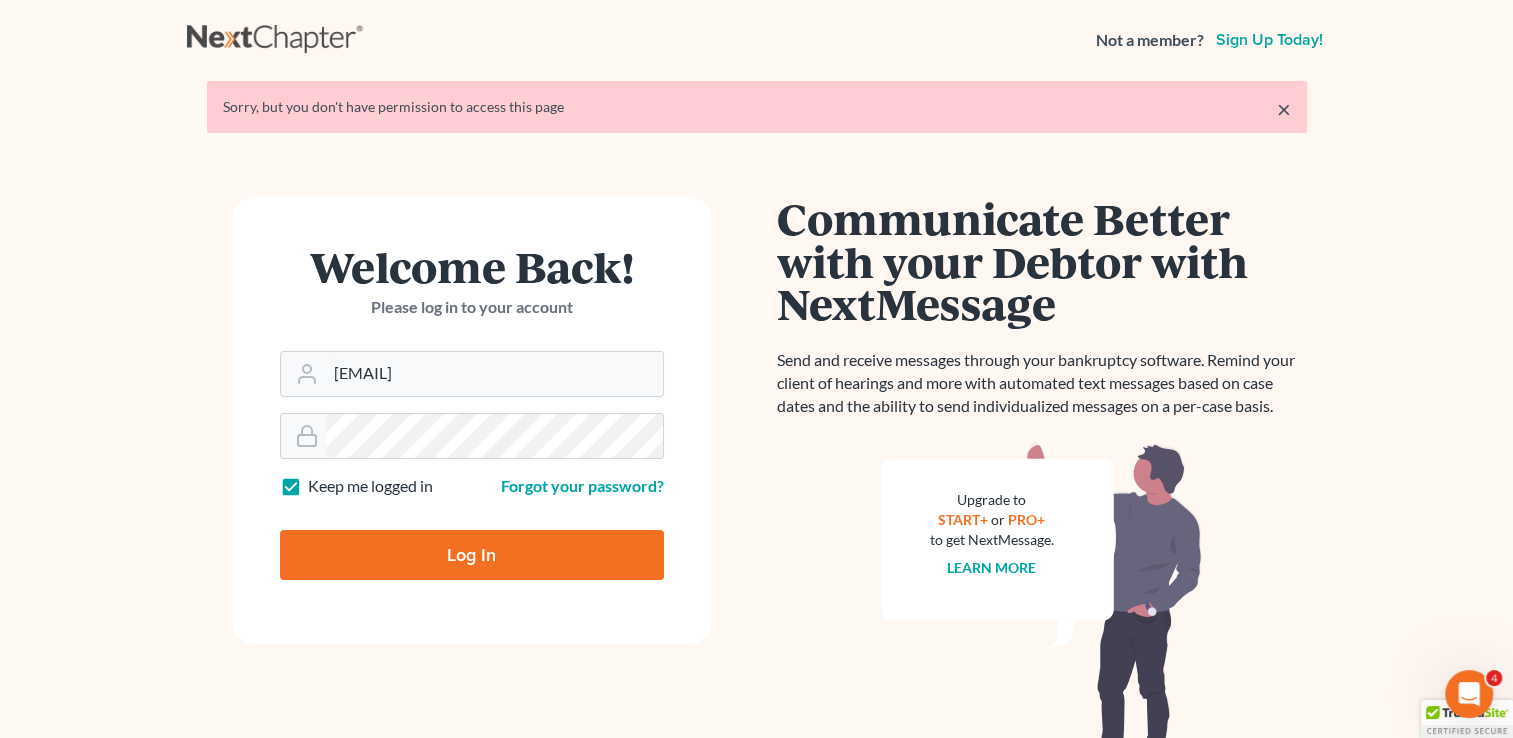 click on "Log In" at bounding box center [472, 555] 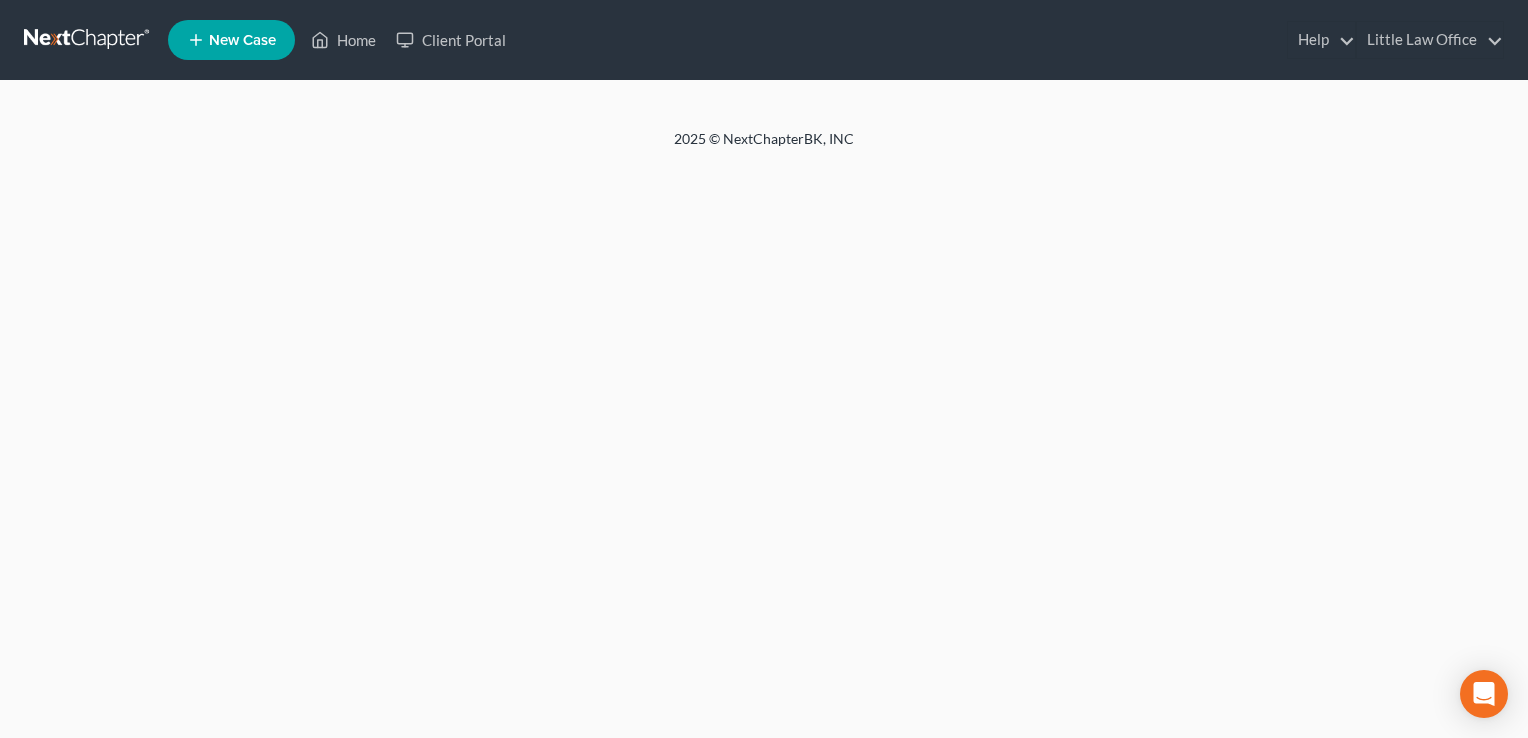 scroll, scrollTop: 0, scrollLeft: 0, axis: both 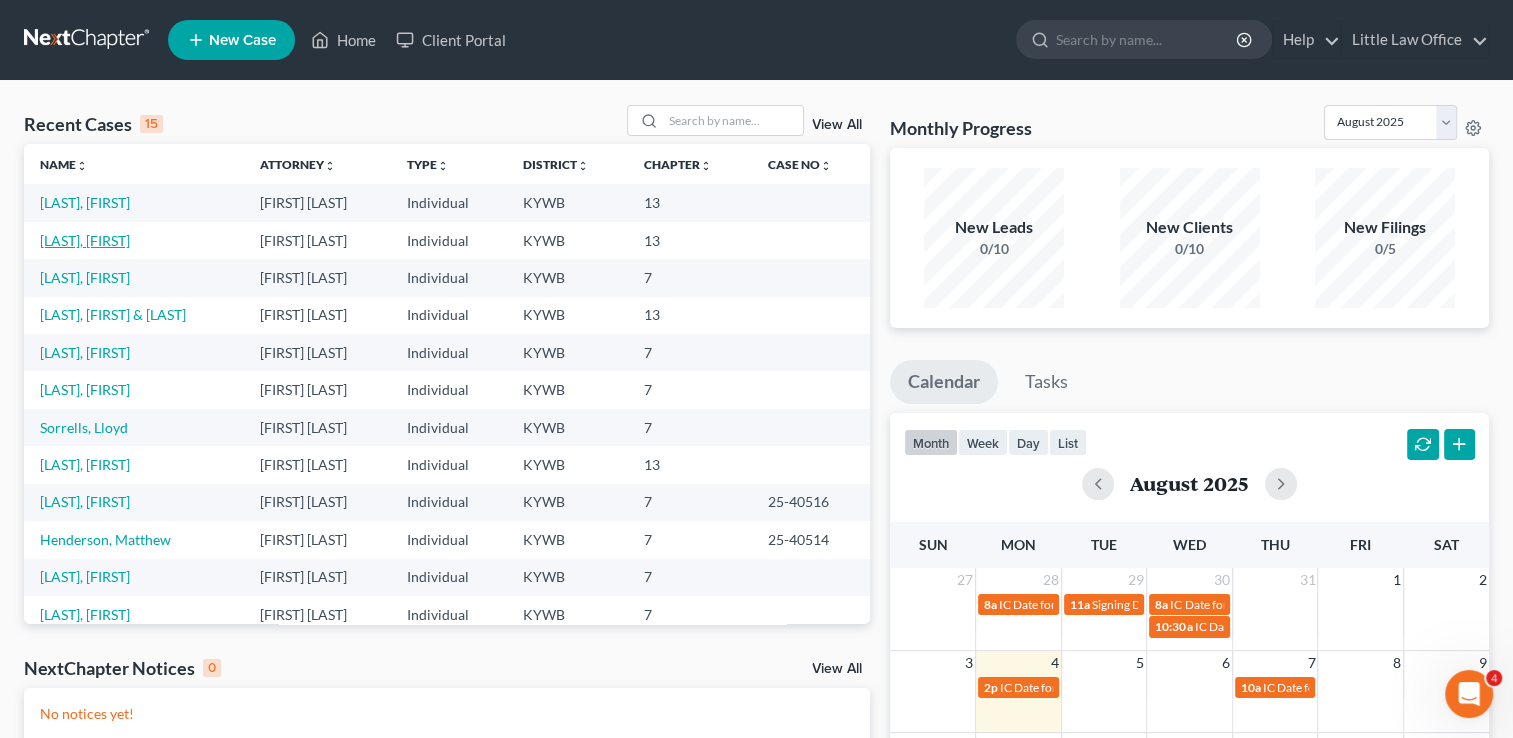 click on "[LAST], [FIRST]" at bounding box center [85, 240] 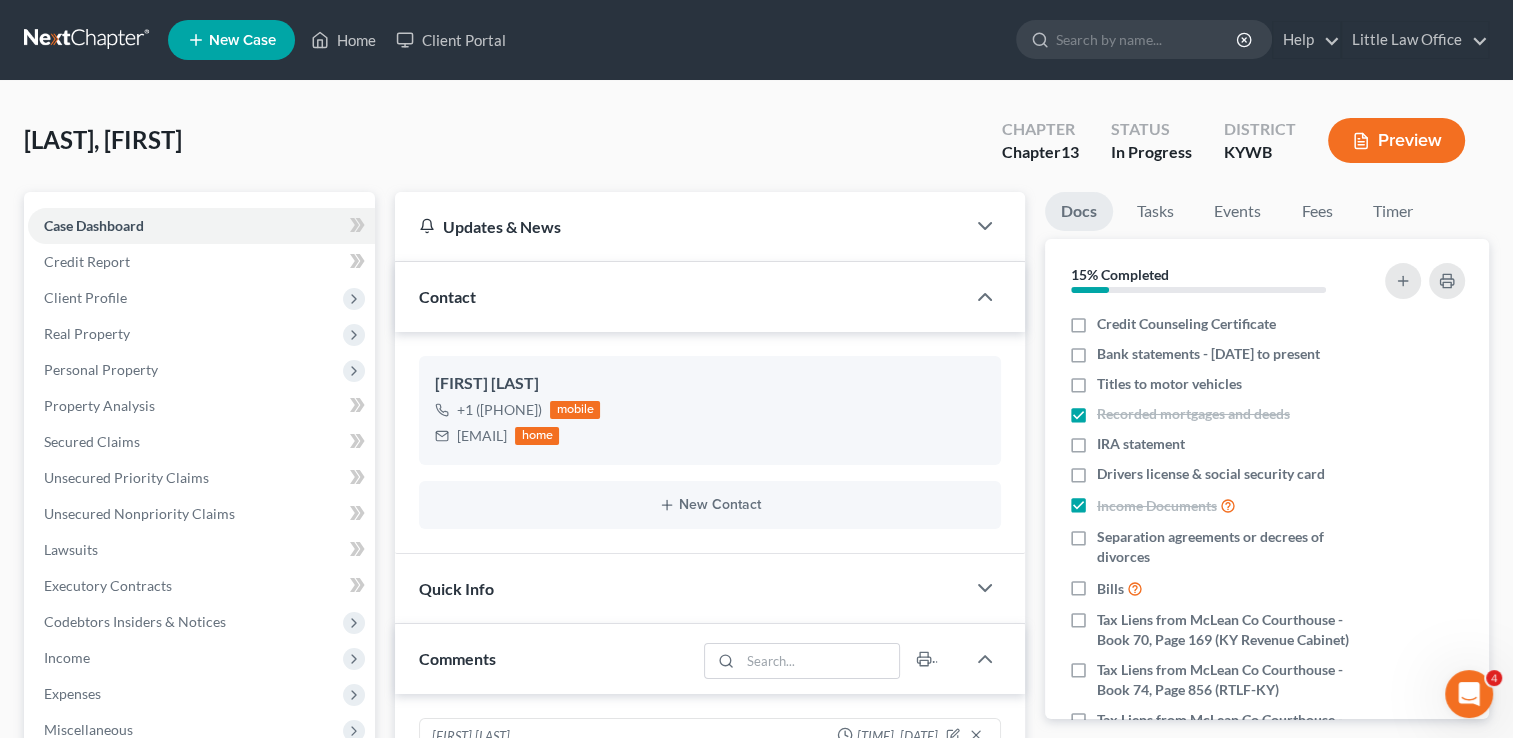 scroll, scrollTop: 1332, scrollLeft: 0, axis: vertical 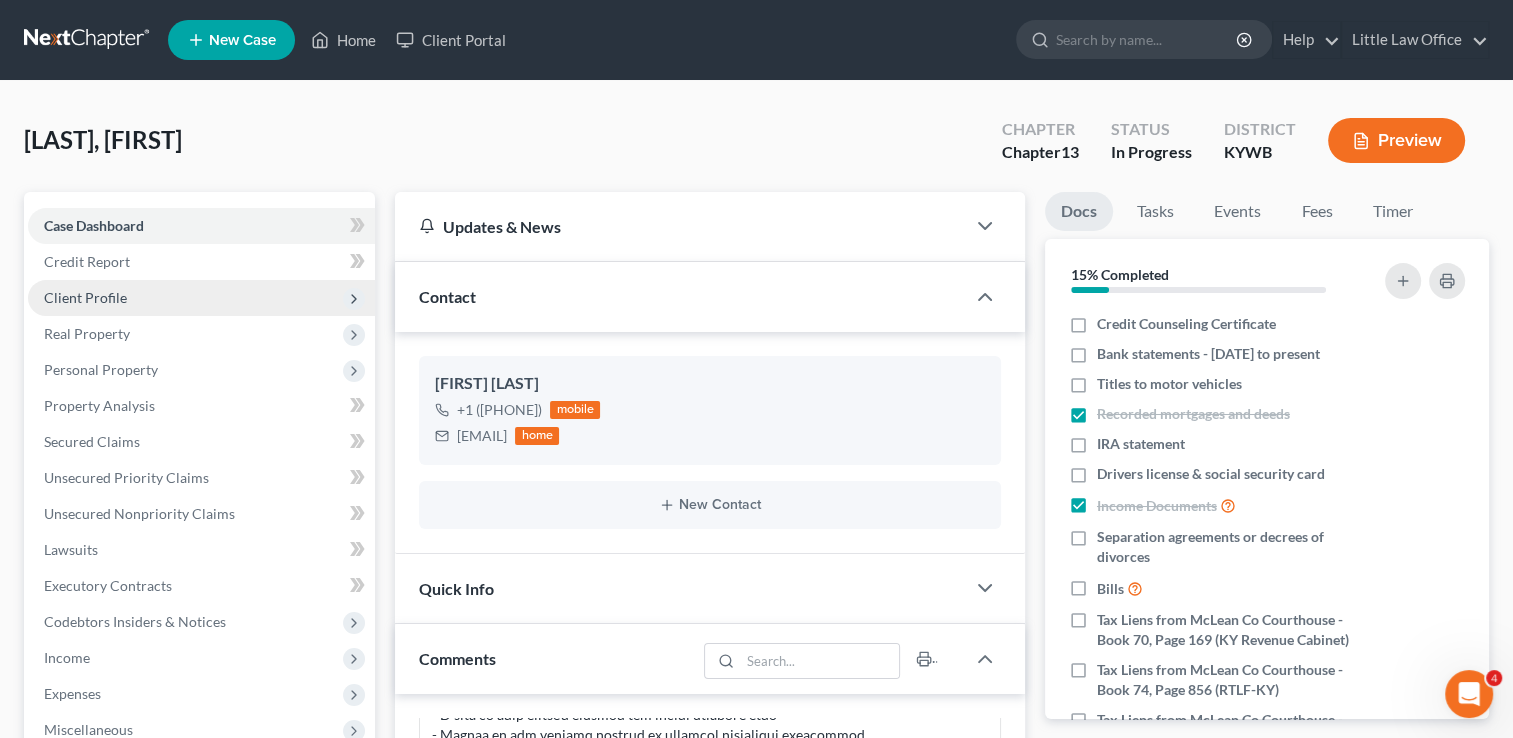click on "Client Profile" at bounding box center [85, 297] 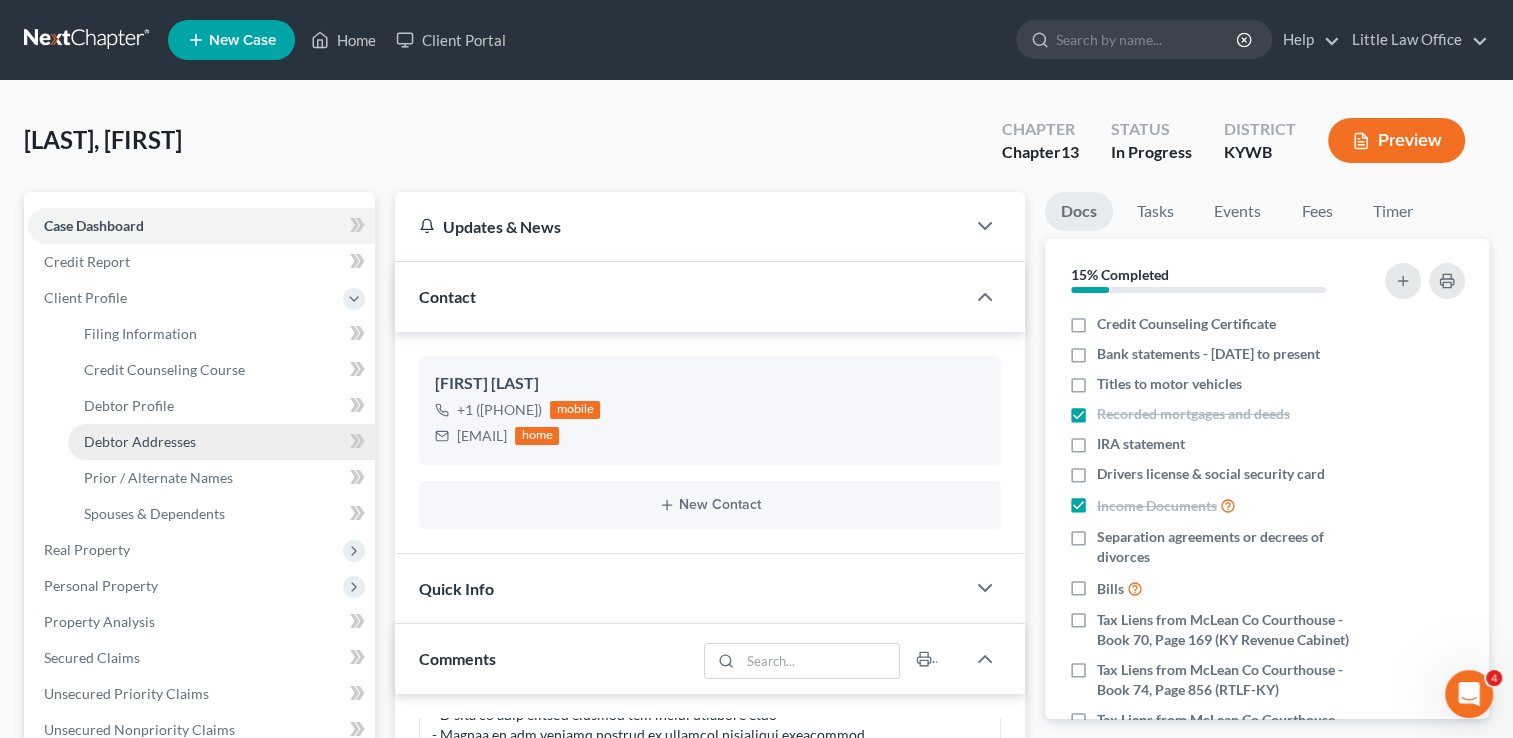 click on "Debtor Addresses" at bounding box center (140, 441) 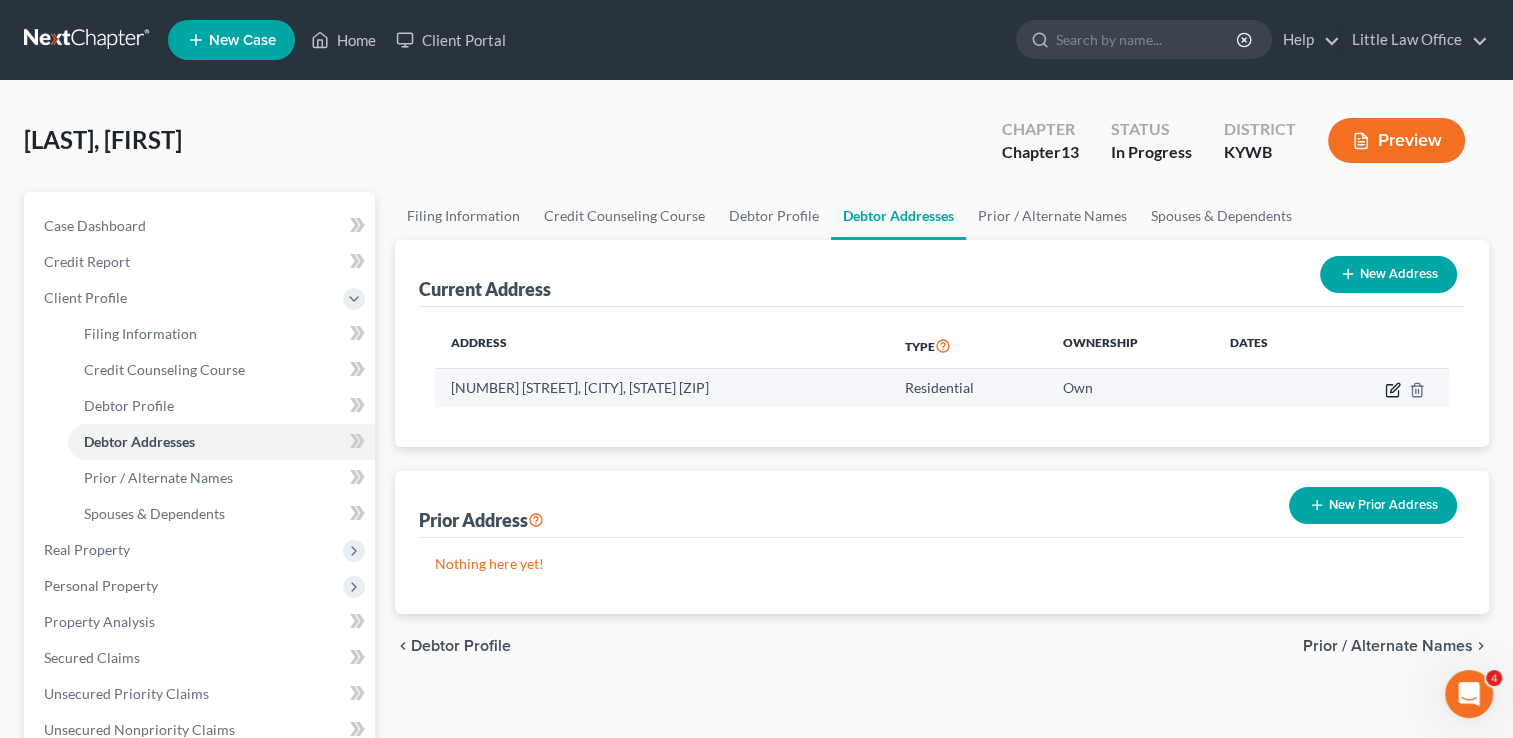 click 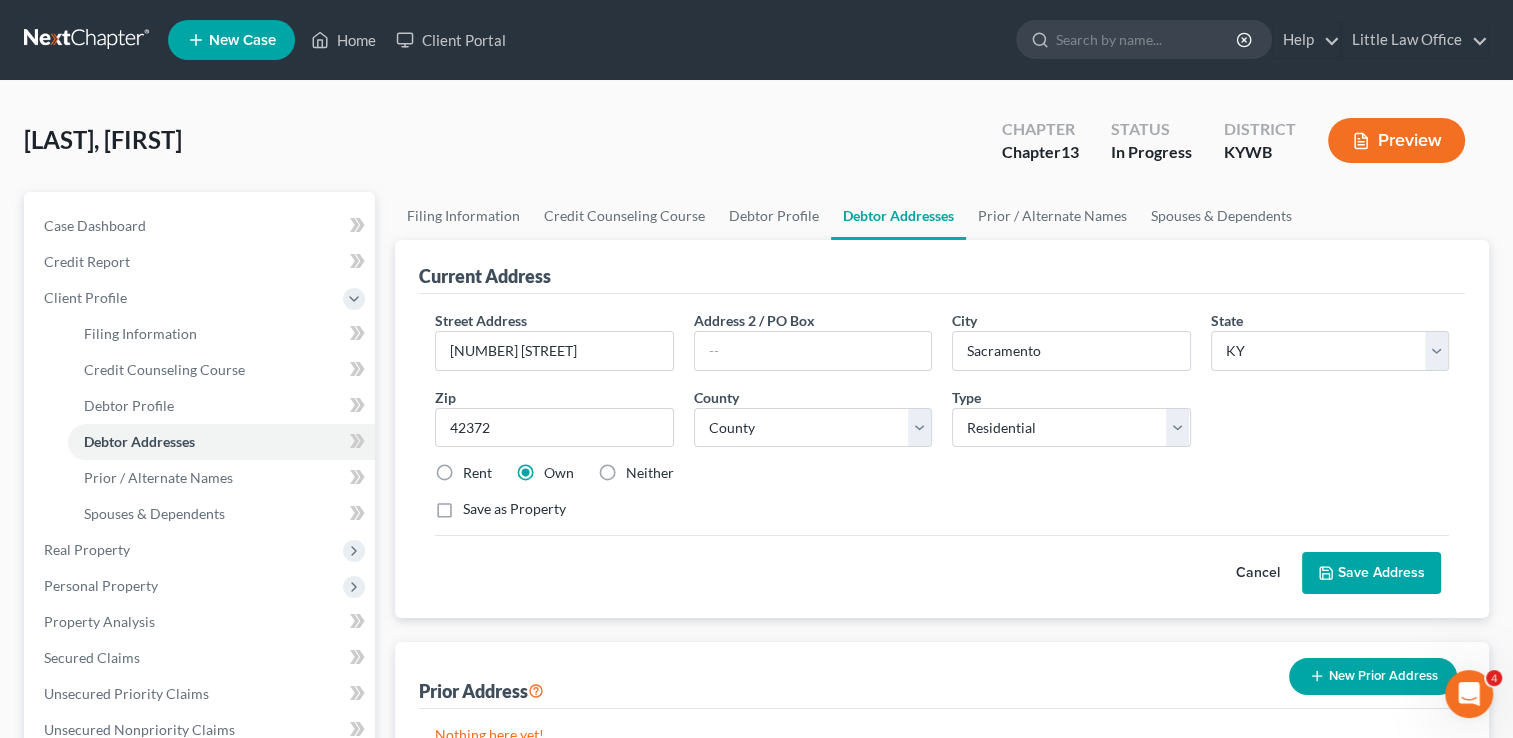 click on "County
*
County Adair County Allen County Anderson County Ballard County Barren County Bath County Bell County Boone County Bourbon County Boyd County Boyle County Bracken County Breathitt County Breckinridge County Bullitt County Butler County Caldwell County Calloway County Campbell County Carlisle County Carroll County Carter County Casey County Christian County Clark County Clay County Clinton County Crittenden County Cumberland County Daviess County Edmonson County Elliott County Estill County Fayette County Fleming County Floyd County Franklin County Fulton County Gallatin County Garrard County Grant County Graves County Grayson County Green County Greenup County Hancock County Hardin County Harlan County Harrison County Hart County Henderson County Henry County Hickman County Hopkins County Jackson County Jefferson County Jessamine County Johnson County Kenton County Knott County Knox County Larue County Laurel County Lawrence County Lee County Leslie County Letcher County Lewis County" at bounding box center [813, 417] 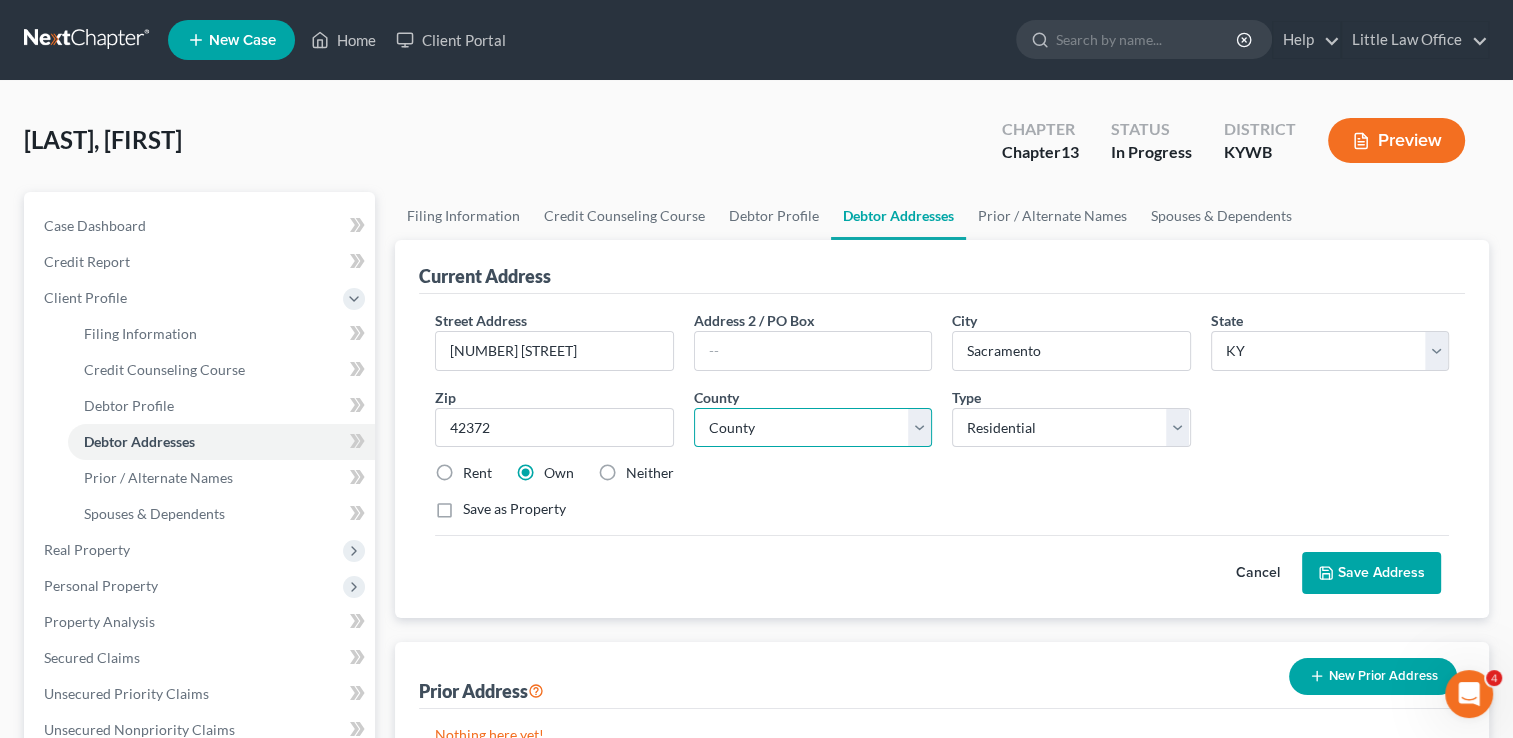 click on "County Adair County Allen County Anderson County Ballard County Barren County Bath County Bell County Boone County Bourbon County Boyd County Boyle County Bracken County Breathitt County Breckinridge County Bullitt County Butler County Caldwell County Calloway County Campbell County Carlisle County Carroll County Carter County Casey County Christian County Clark County Clay County Clinton County Crittenden County Cumberland County Daviess County Edmonson County Elliott County Estill County Fayette County Fleming County Floyd County Franklin County Fulton County Gallatin County Garrard County Grant County Graves County Grayson County Green County Greenup County Hancock County Hardin County Harlan County Harrison County Hart County Henderson County Henry County Hickman County Hopkins County Jackson County Jefferson County Jessamine County Johnson County Kenton County Knott County Knox County Larue County Laurel County Lawrence County Lee County Leslie County Letcher County Lewis County Lincoln County" at bounding box center [813, 428] 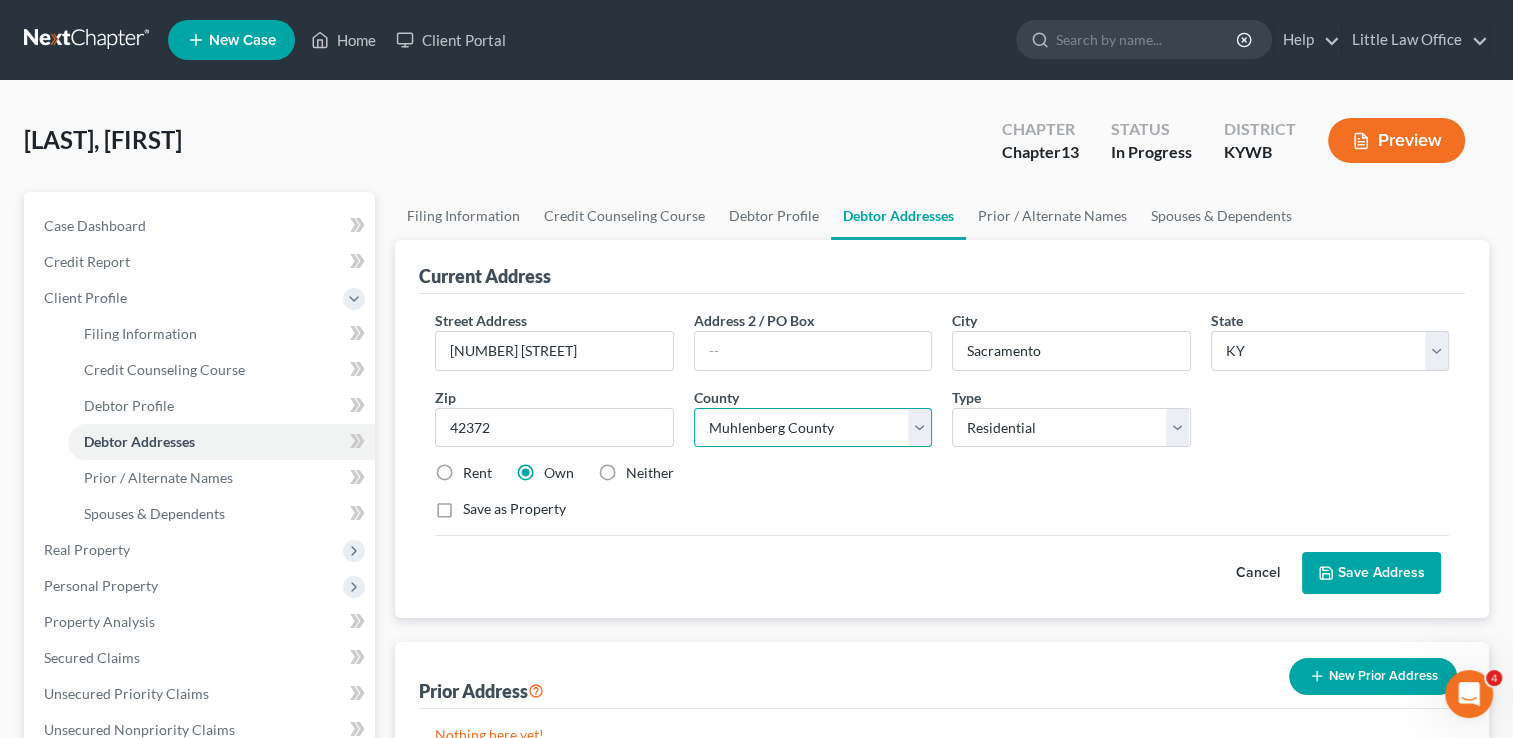 click on "County Adair County Allen County Anderson County Ballard County Barren County Bath County Bell County Boone County Bourbon County Boyd County Boyle County Bracken County Breathitt County Breckinridge County Bullitt County Butler County Caldwell County Calloway County Campbell County Carlisle County Carroll County Carter County Casey County Christian County Clark County Clay County Clinton County Crittenden County Cumberland County Daviess County Edmonson County Elliott County Estill County Fayette County Fleming County Floyd County Franklin County Fulton County Gallatin County Garrard County Grant County Graves County Grayson County Green County Greenup County Hancock County Hardin County Harlan County Harrison County Hart County Henderson County Henry County Hickman County Hopkins County Jackson County Jefferson County Jessamine County Johnson County Kenton County Knott County Knox County Larue County Laurel County Lawrence County Lee County Leslie County Letcher County Lewis County Lincoln County" at bounding box center [813, 428] 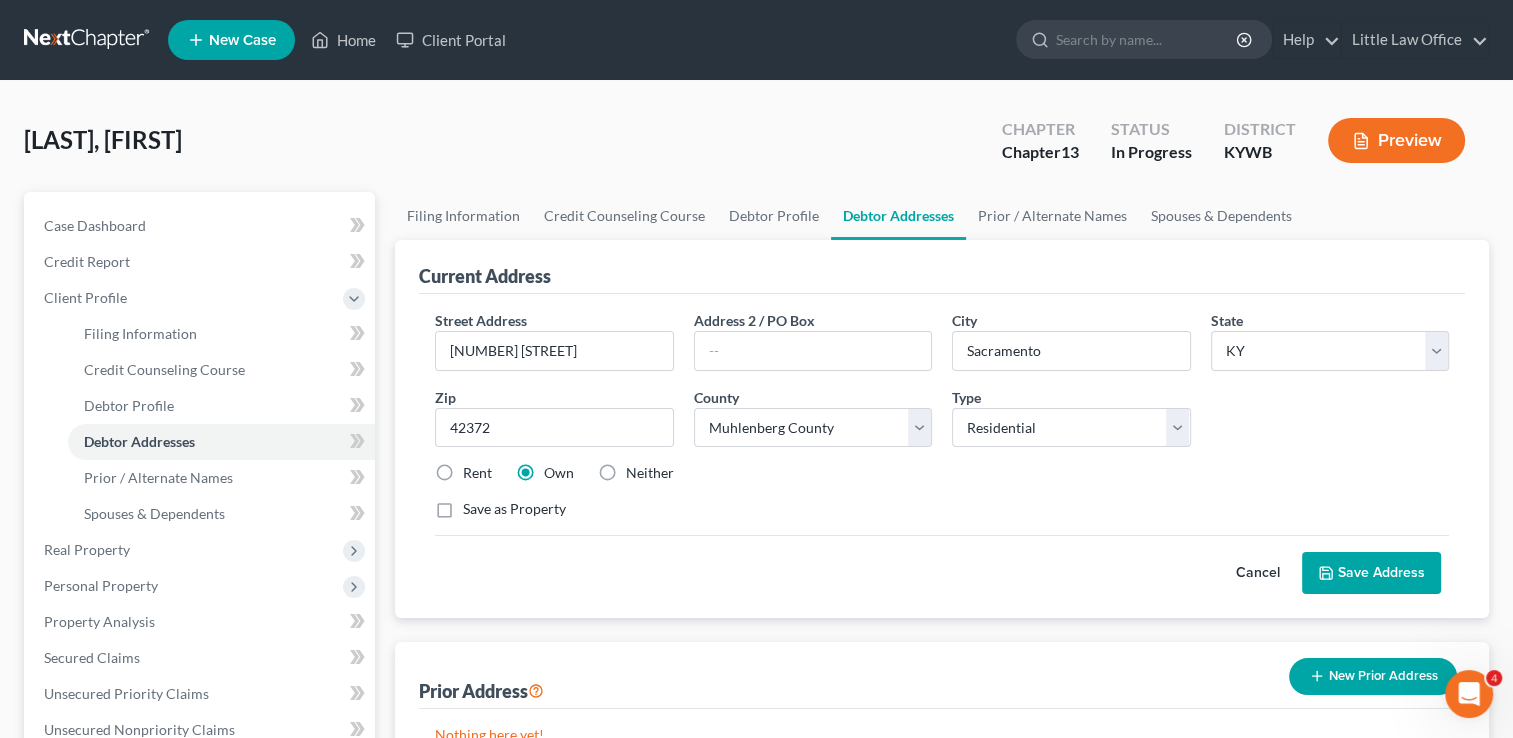 click on "Save Address" at bounding box center [1371, 573] 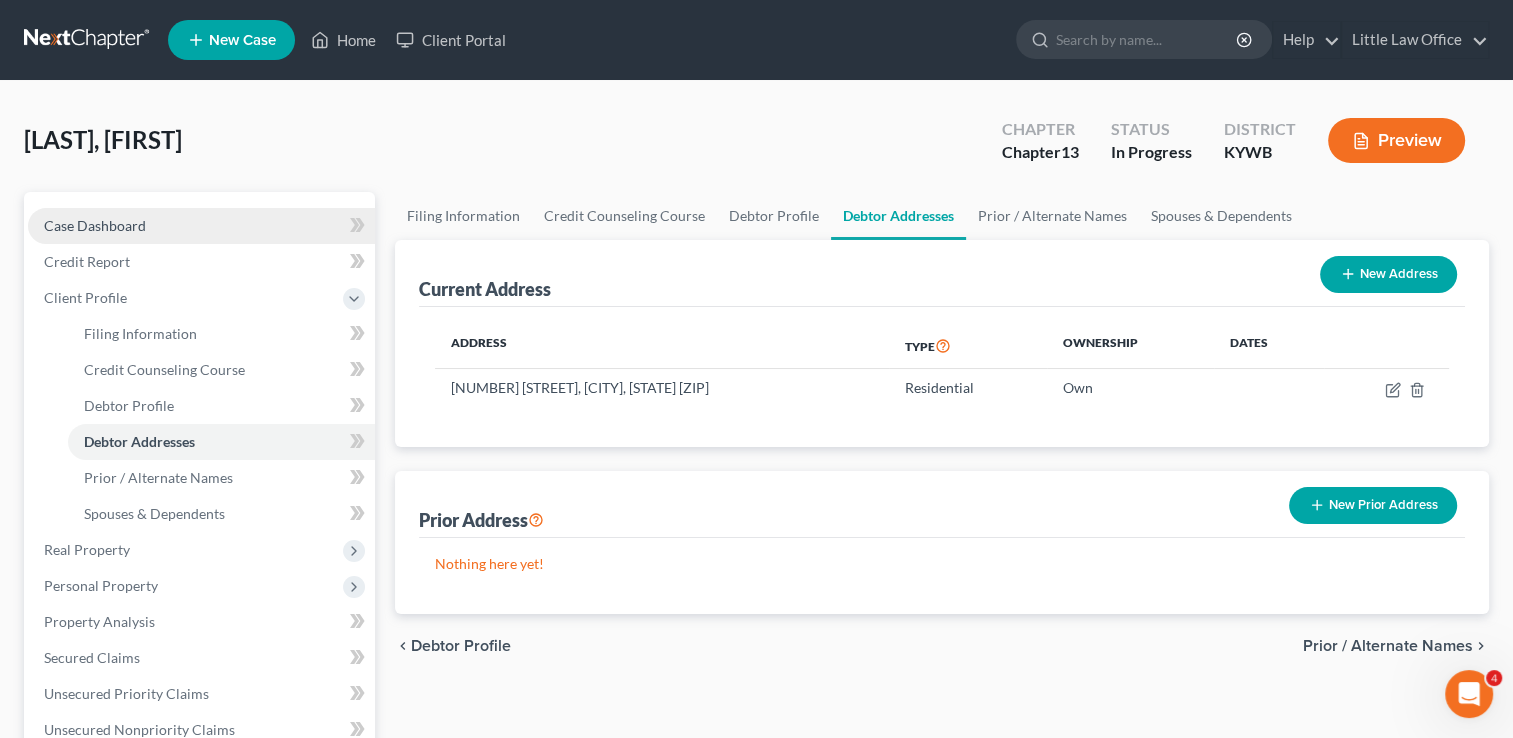 click on "Case Dashboard" at bounding box center [201, 226] 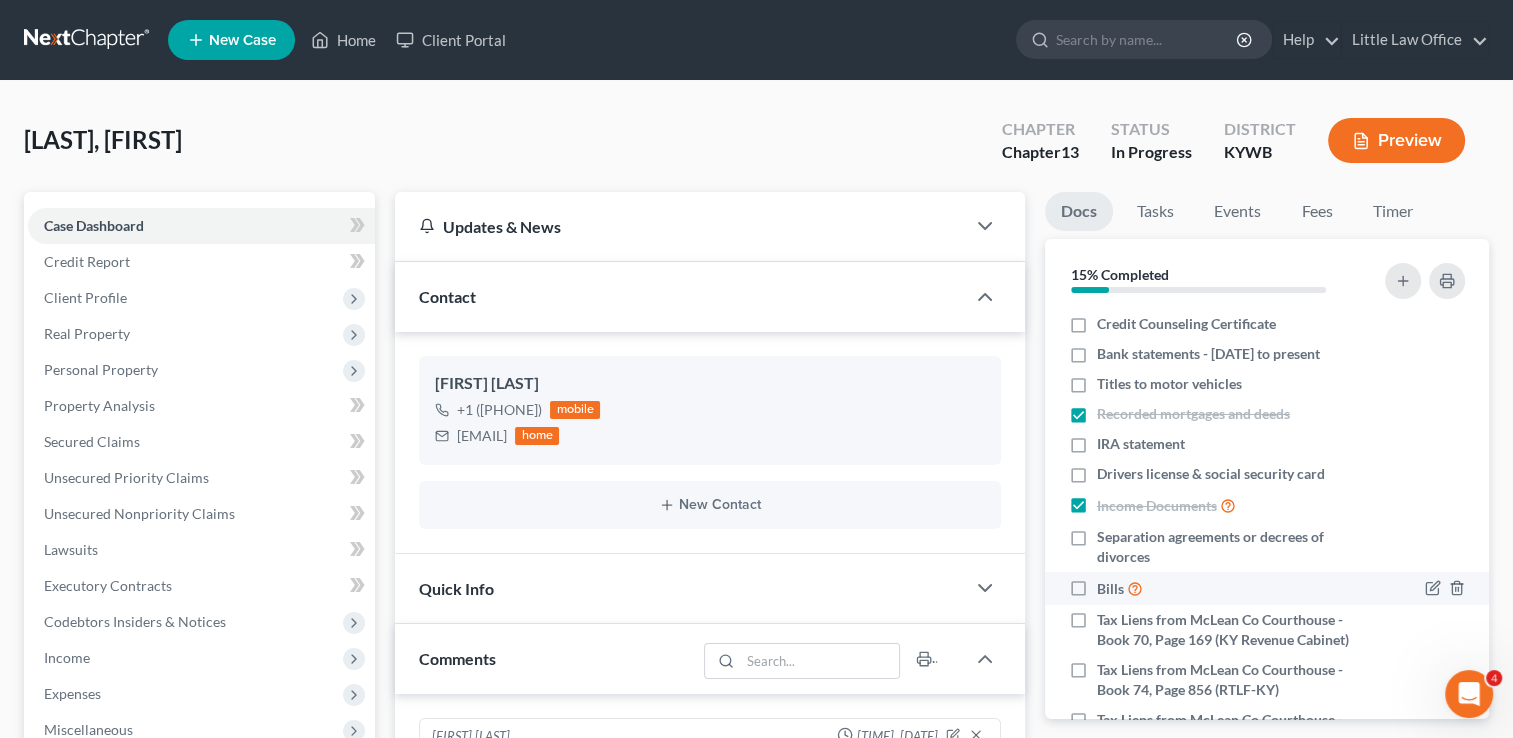 scroll, scrollTop: 1332, scrollLeft: 0, axis: vertical 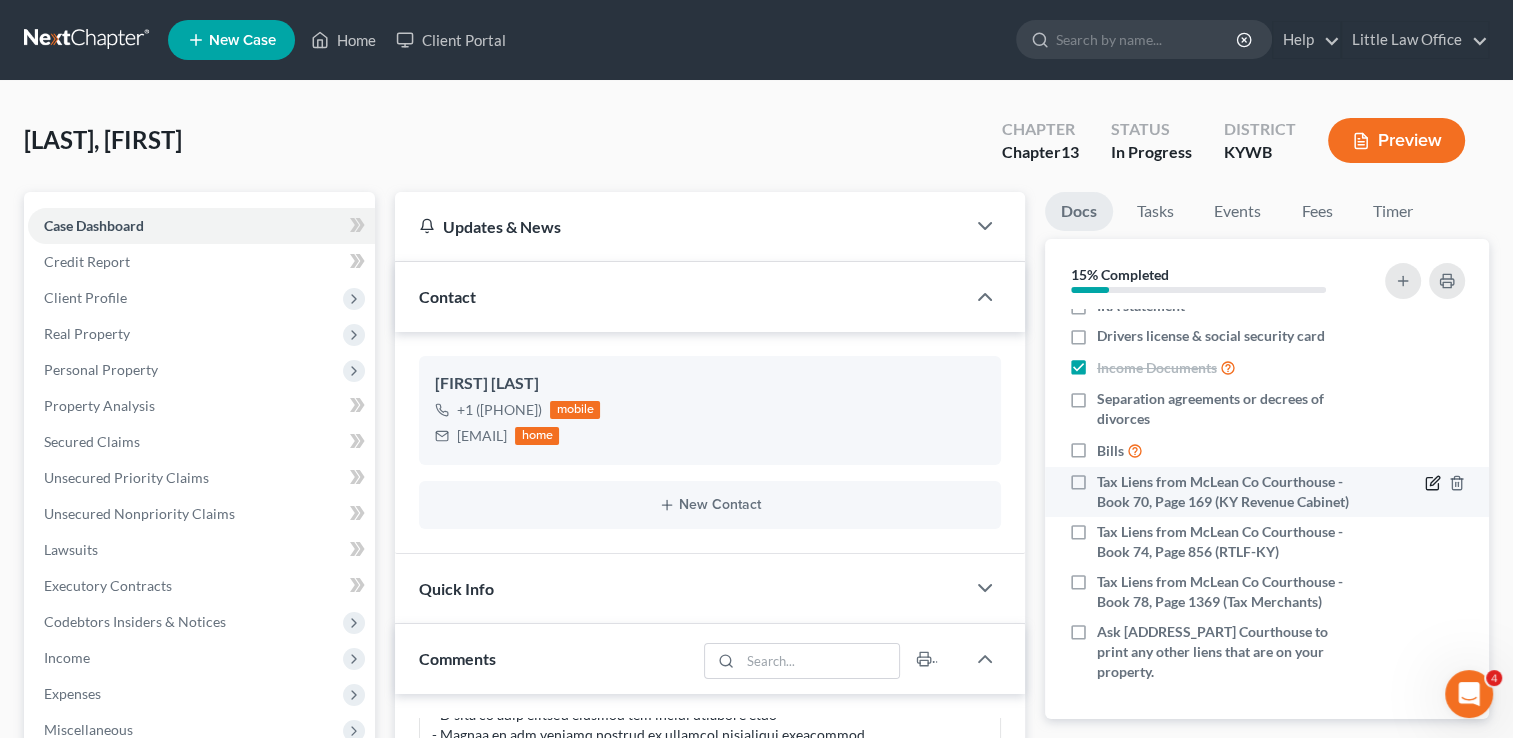 click 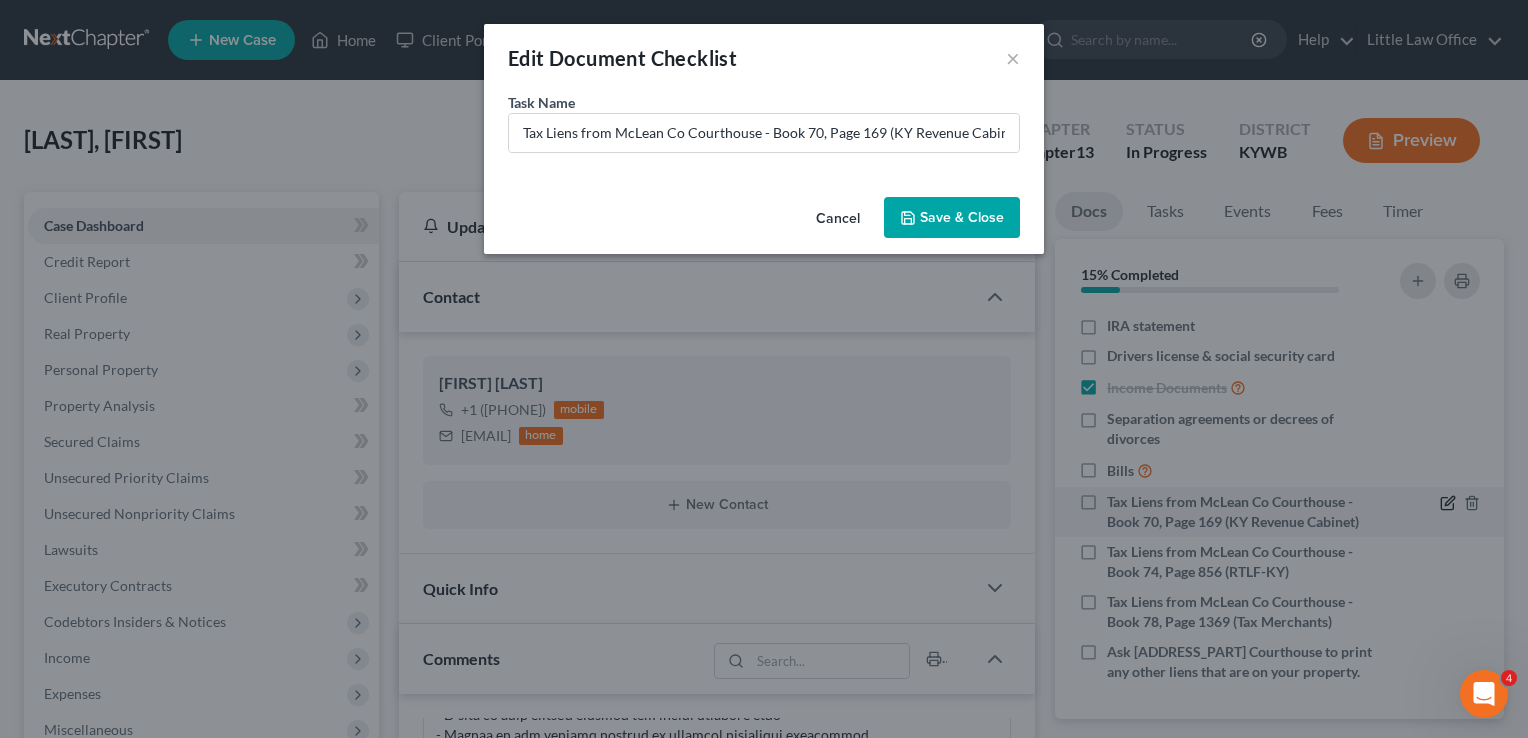 scroll, scrollTop: 1312, scrollLeft: 0, axis: vertical 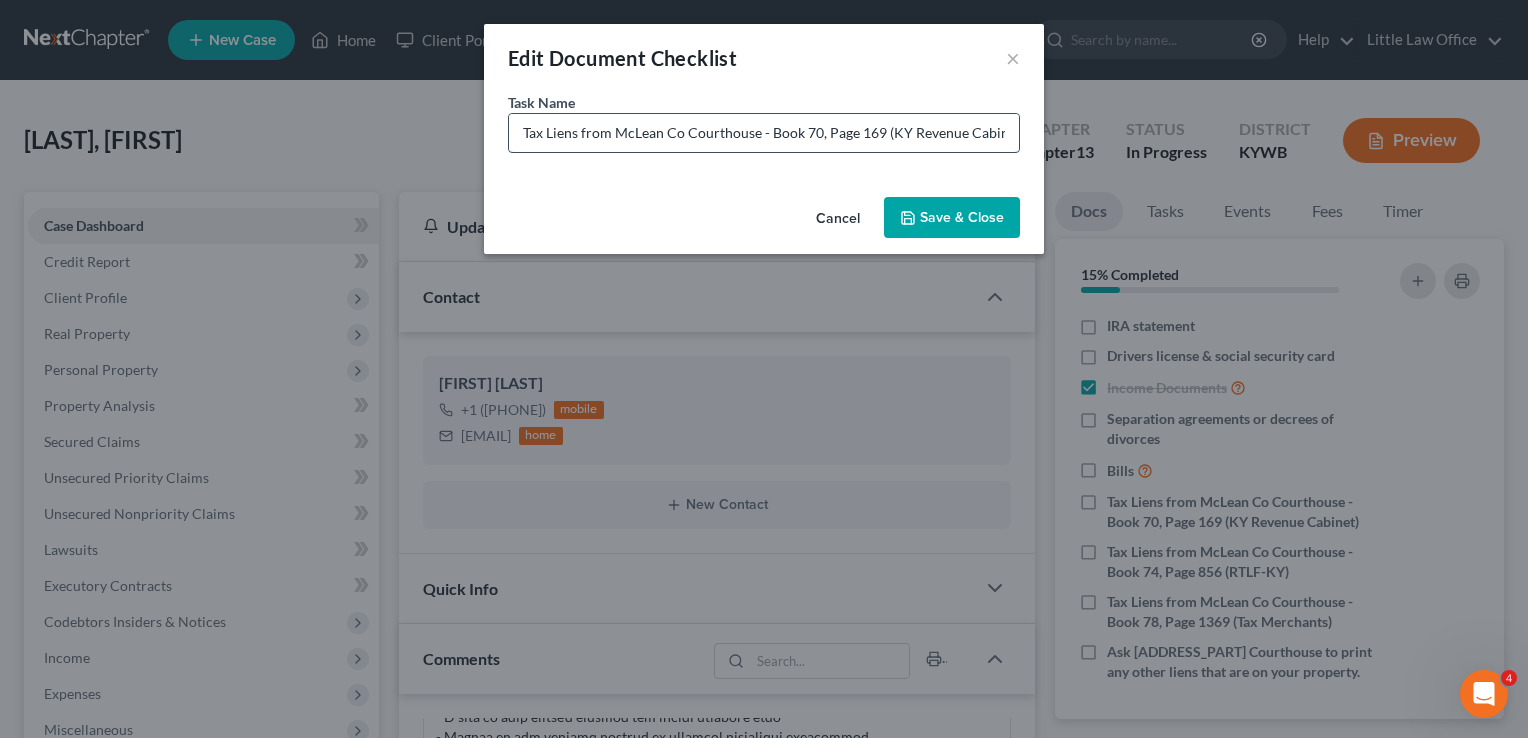 click on "Tax Liens from McLean Co Courthouse - Book 70, Page 169 (KY Revenue Cabinet)" at bounding box center (764, 133) 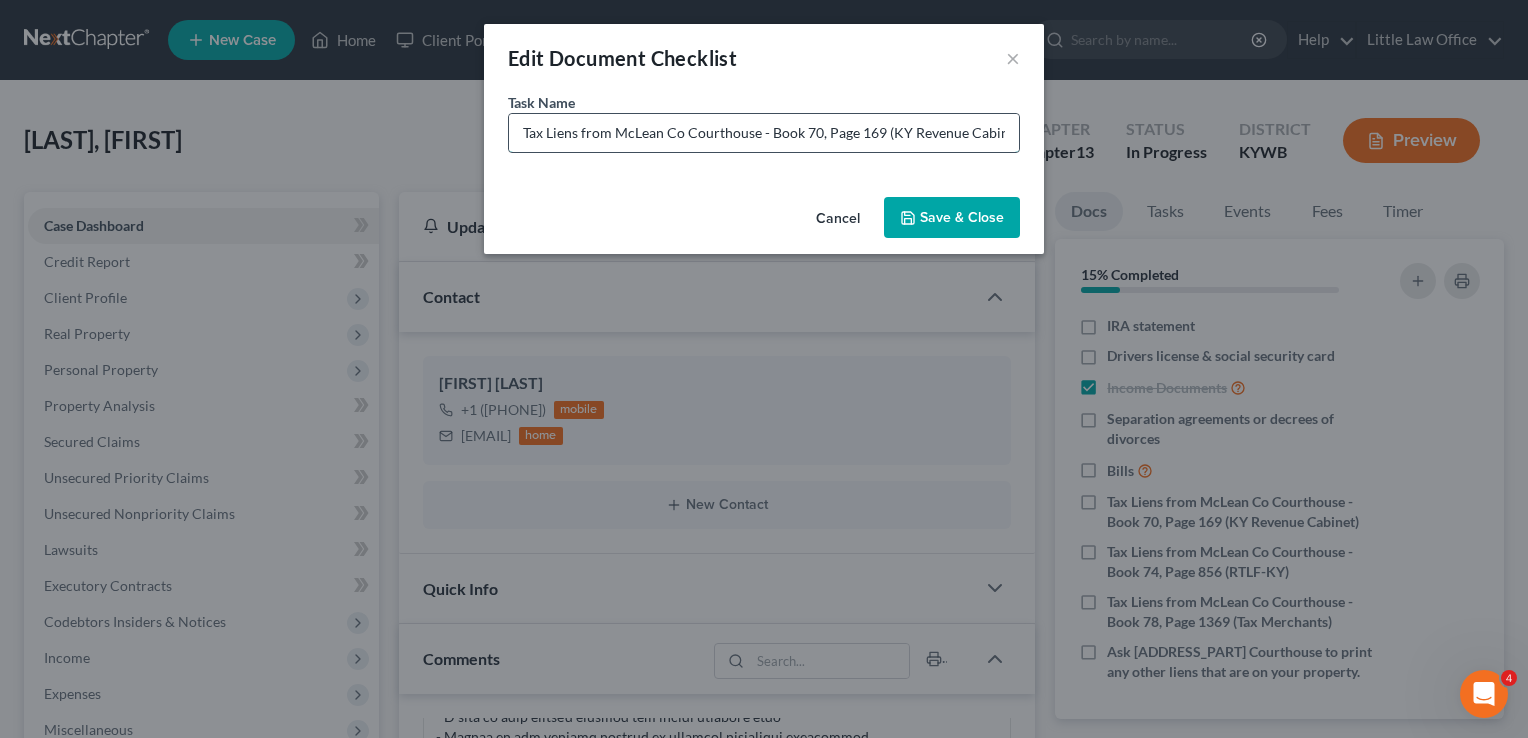 click on "Tax Liens from McLean Co Courthouse - Book 70, Page 169 (KY Revenue Cabinet)" at bounding box center [764, 133] 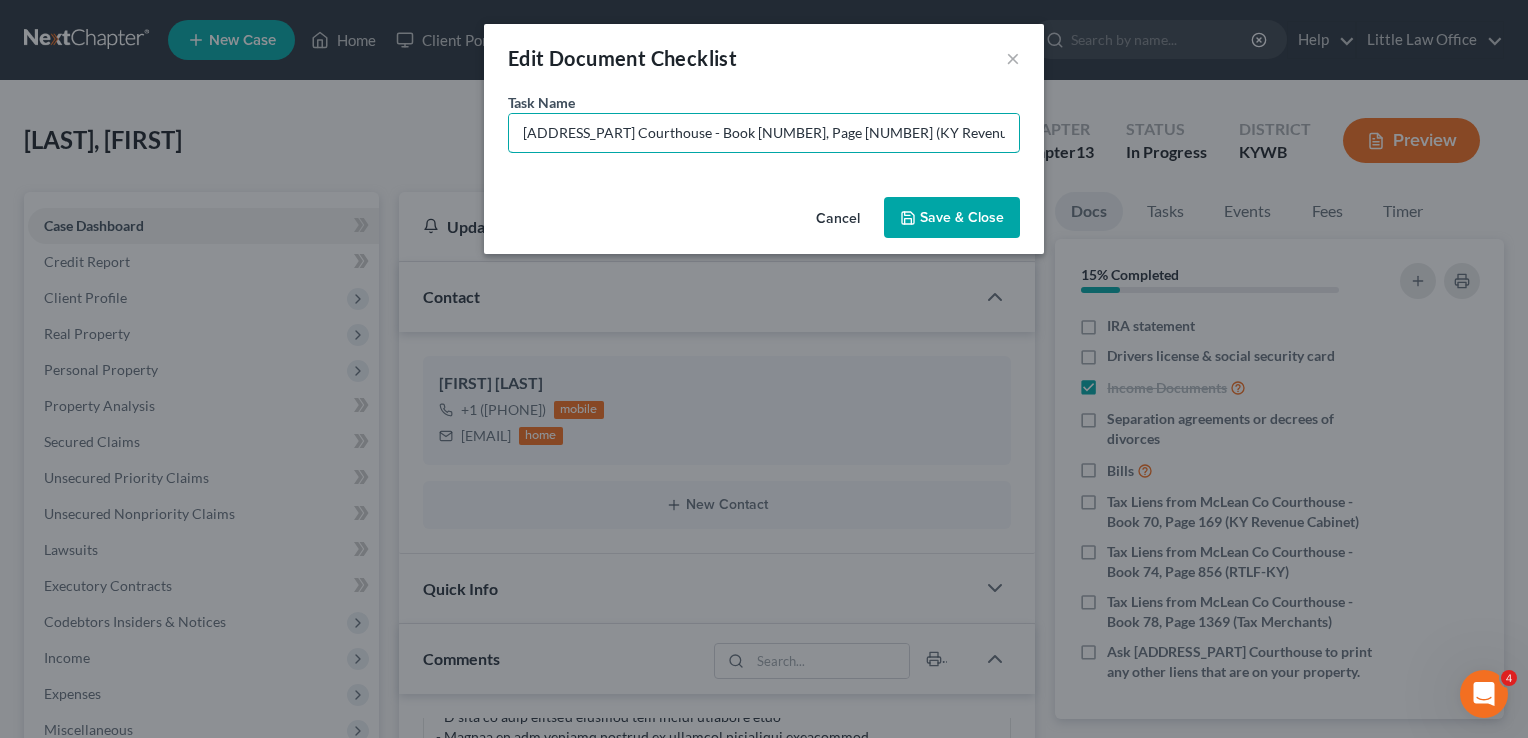 type on "[ADDRESS_PART] Courthouse - Book [NUMBER], Page [NUMBER] (KY Revenue Cabinet)" 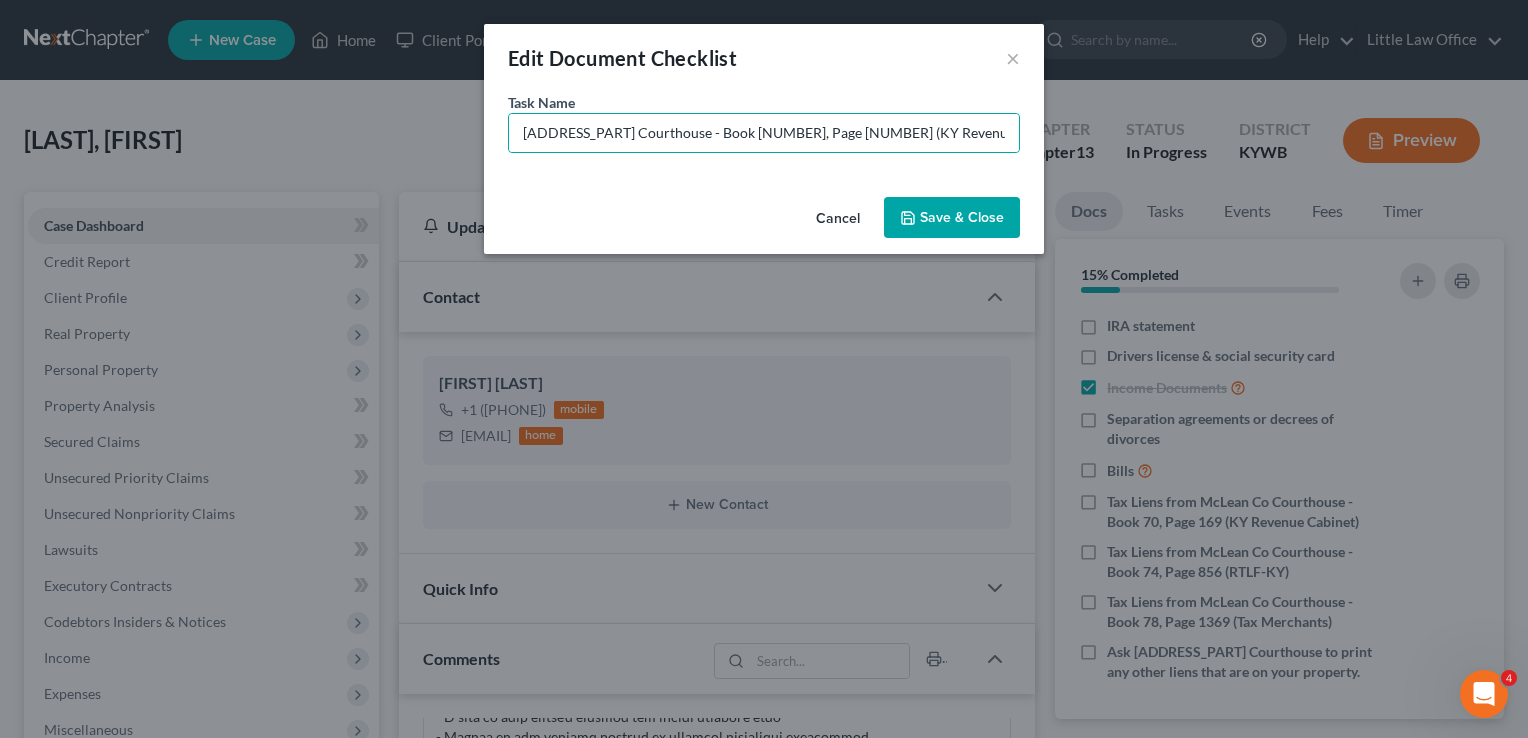 click on "Save & Close" at bounding box center (952, 218) 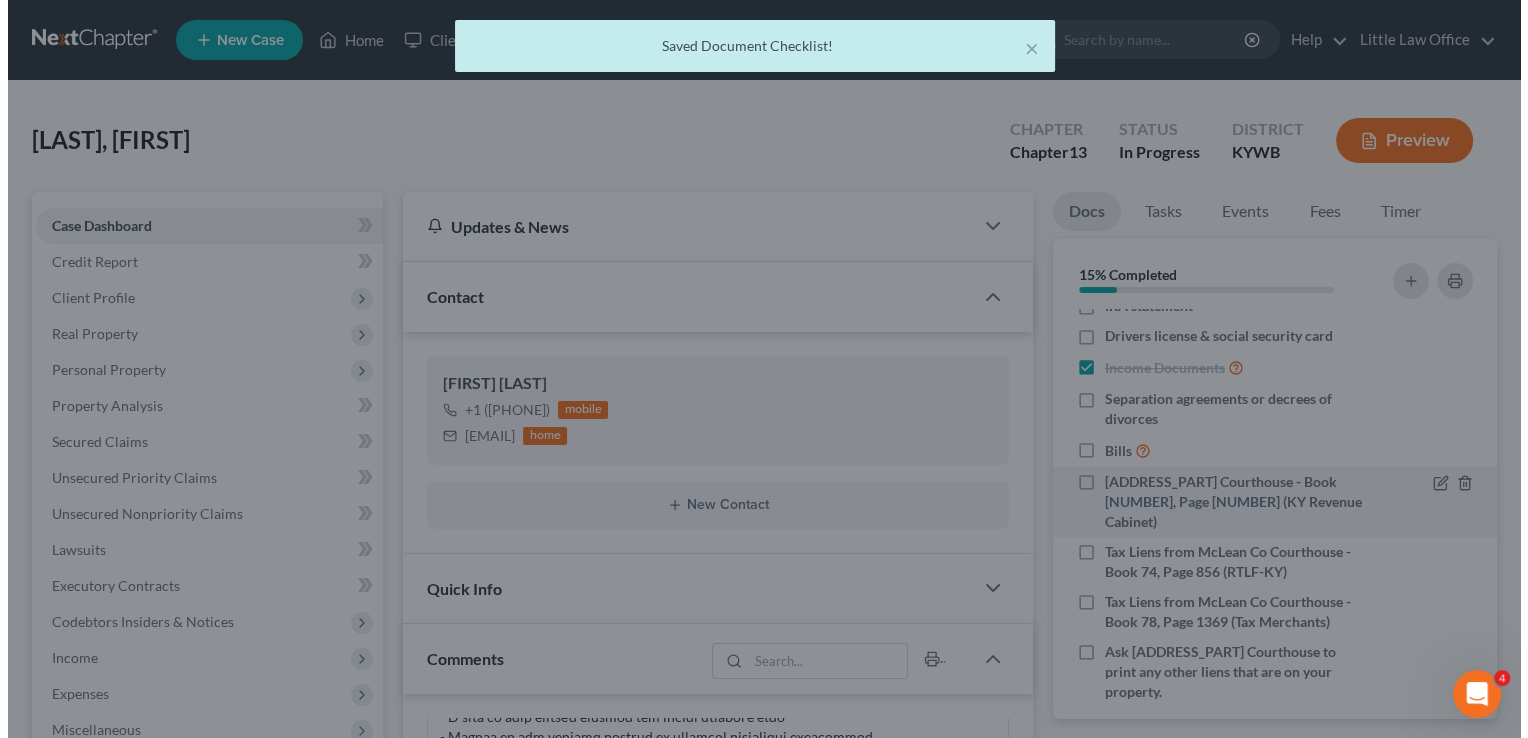 scroll, scrollTop: 1332, scrollLeft: 0, axis: vertical 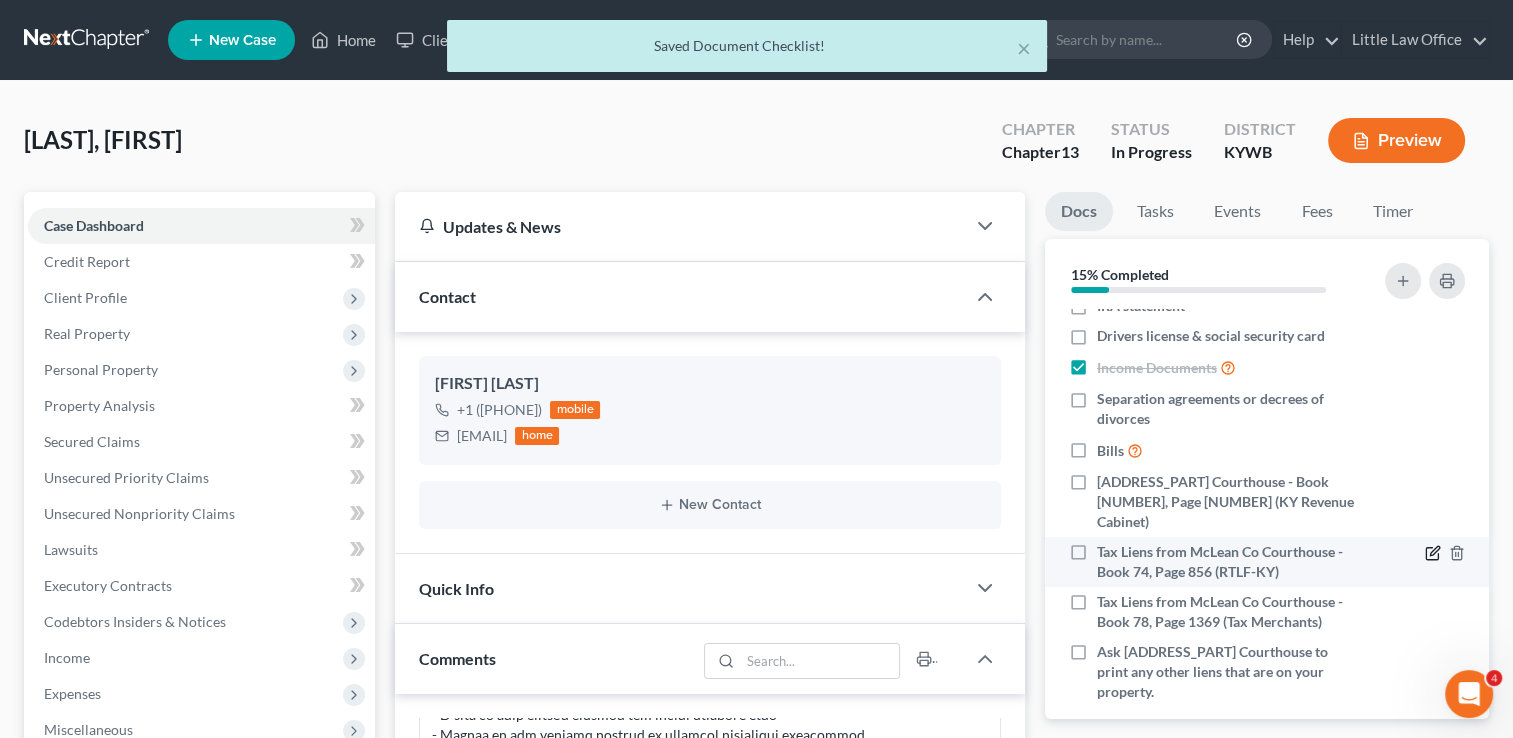 click 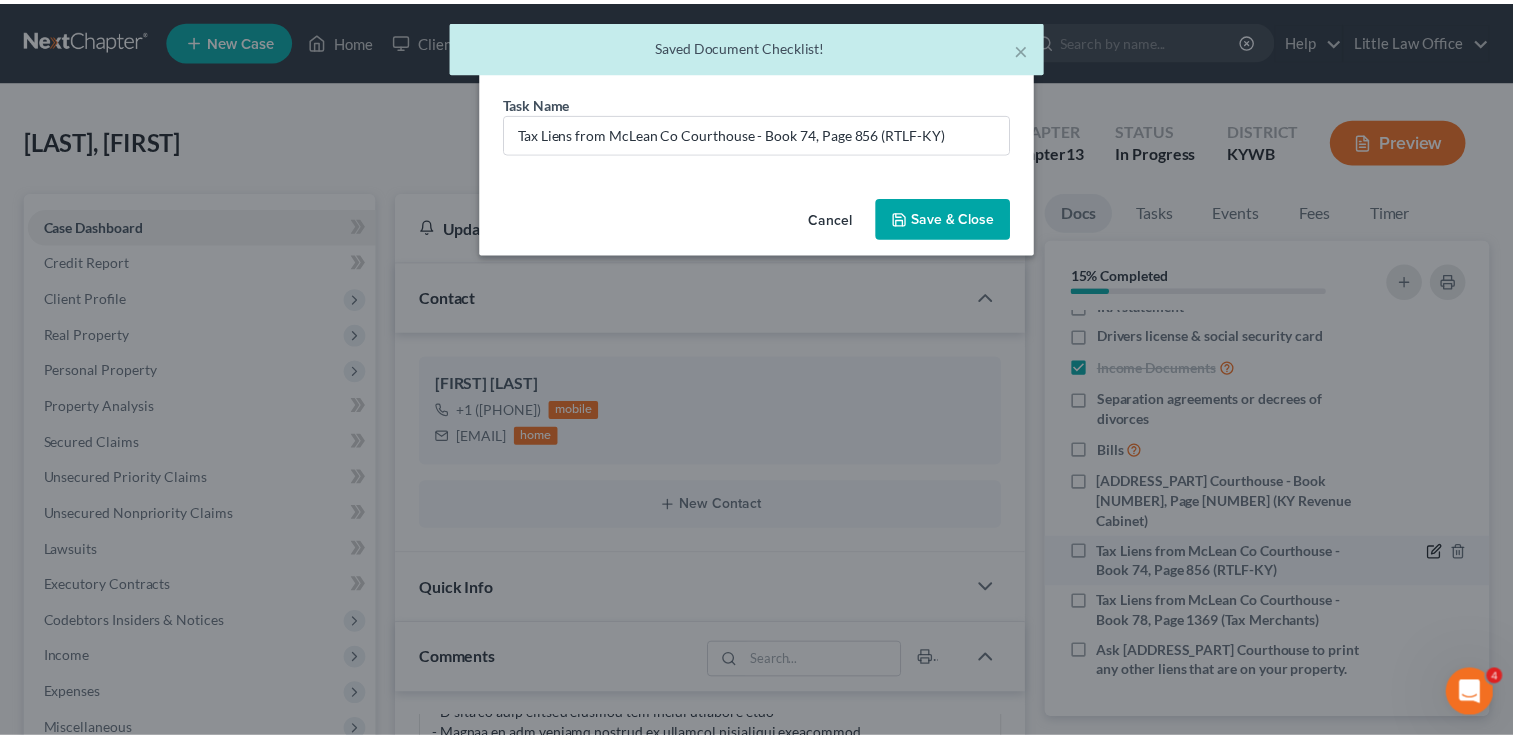 scroll, scrollTop: 1312, scrollLeft: 0, axis: vertical 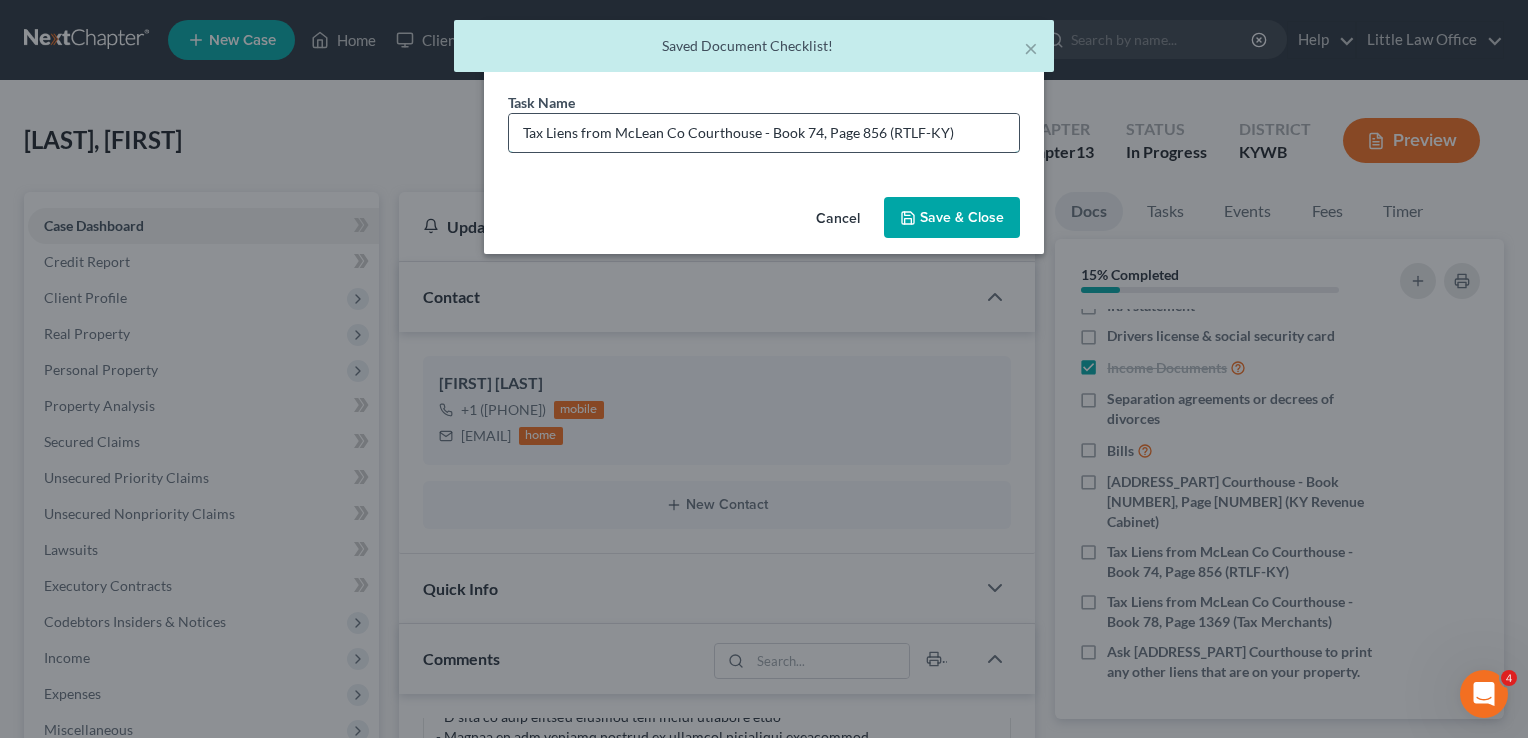 click on "Tax Liens from McLean Co Courthouse - Book 74, Page 856 (RTLF-KY)" at bounding box center (764, 133) 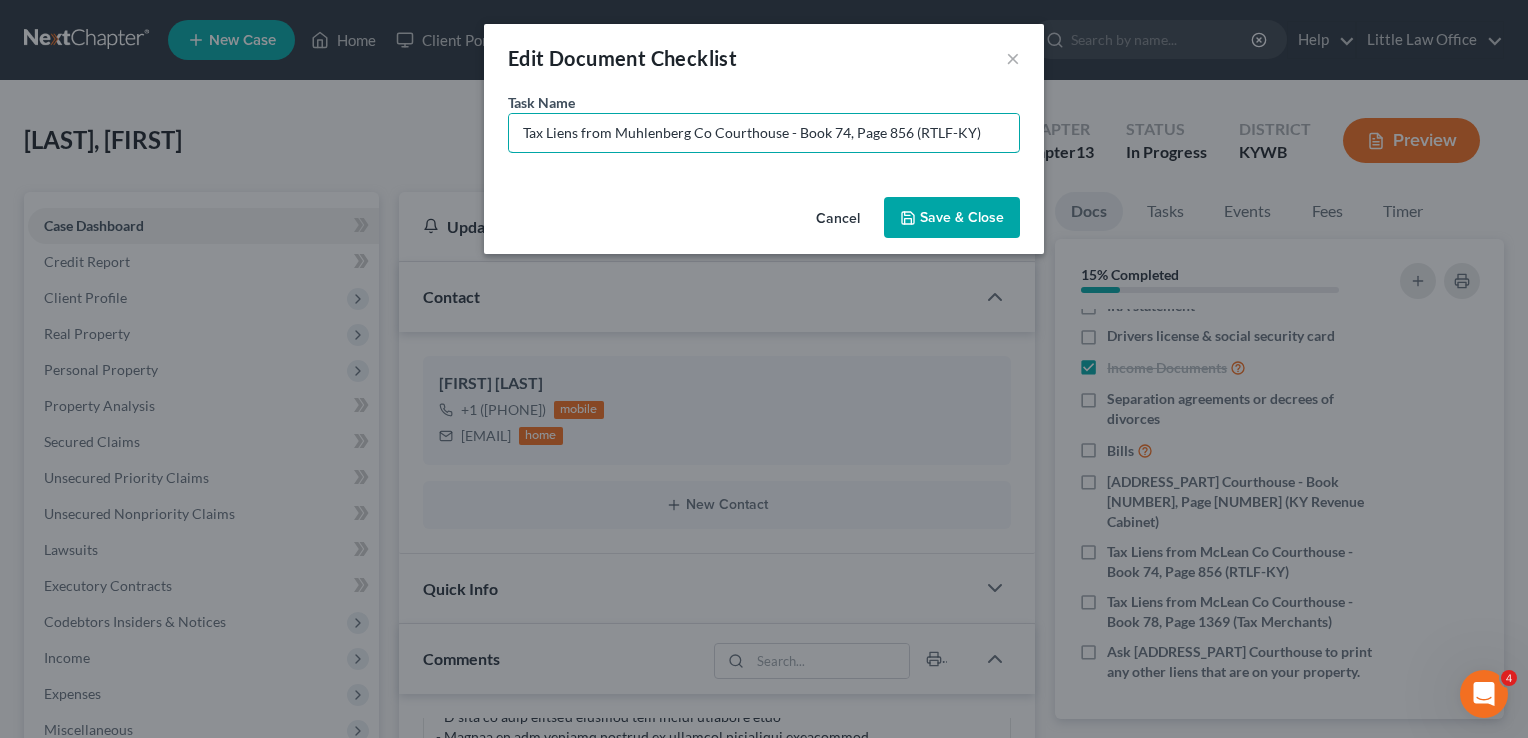 type on "Tax Liens from Muhlenberg Co Courthouse - Book 74, Page 856 (RTLF-KY)" 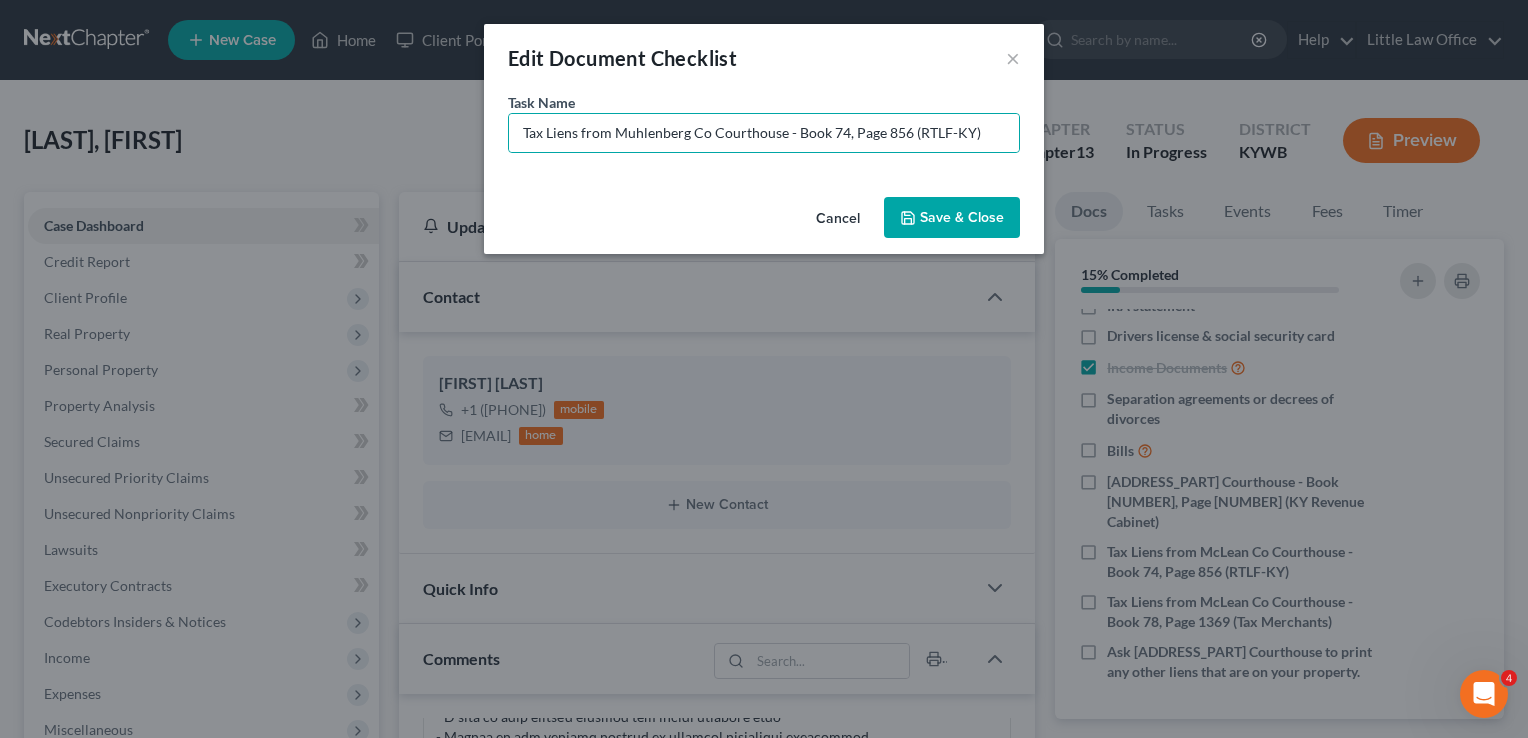 click on "Save & Close" at bounding box center (952, 218) 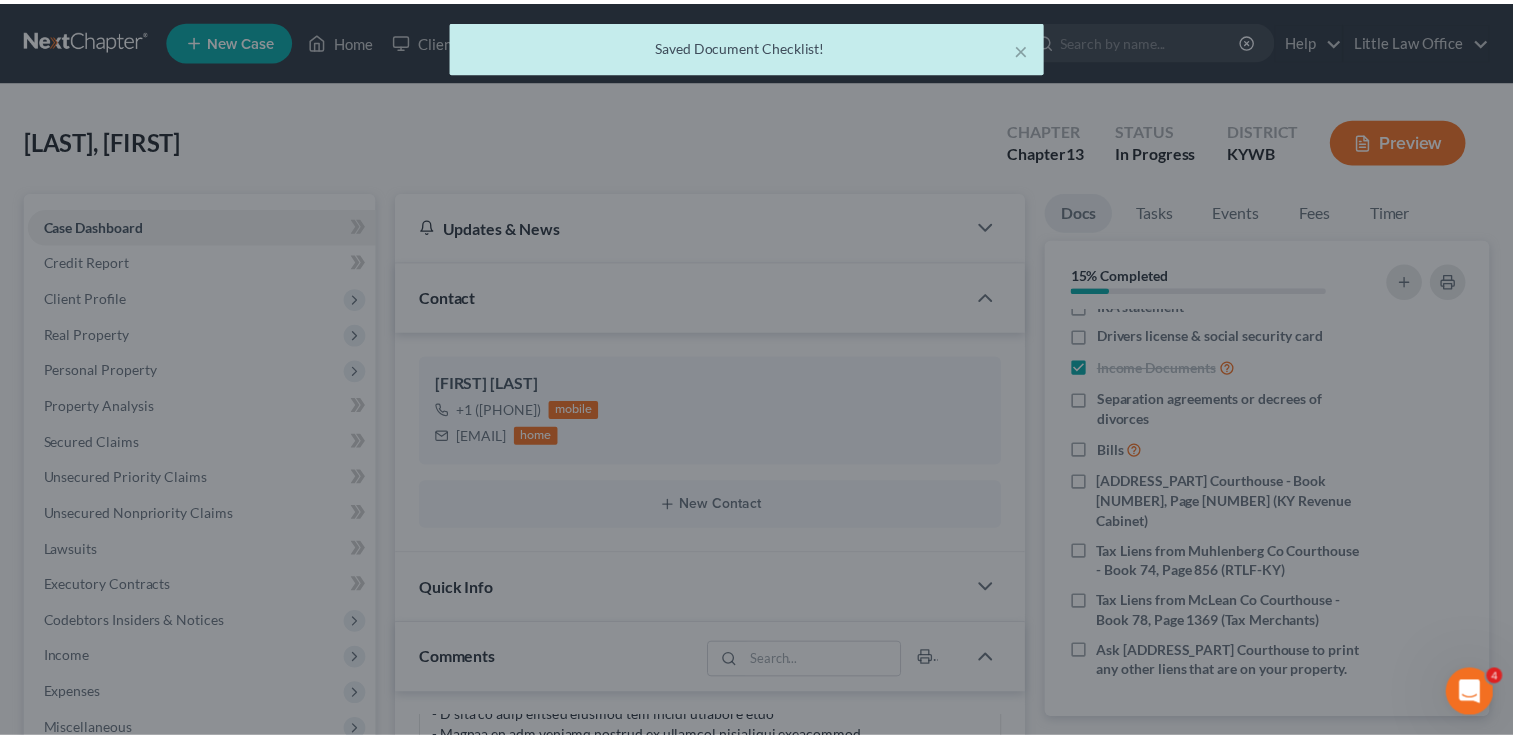 scroll, scrollTop: 1332, scrollLeft: 0, axis: vertical 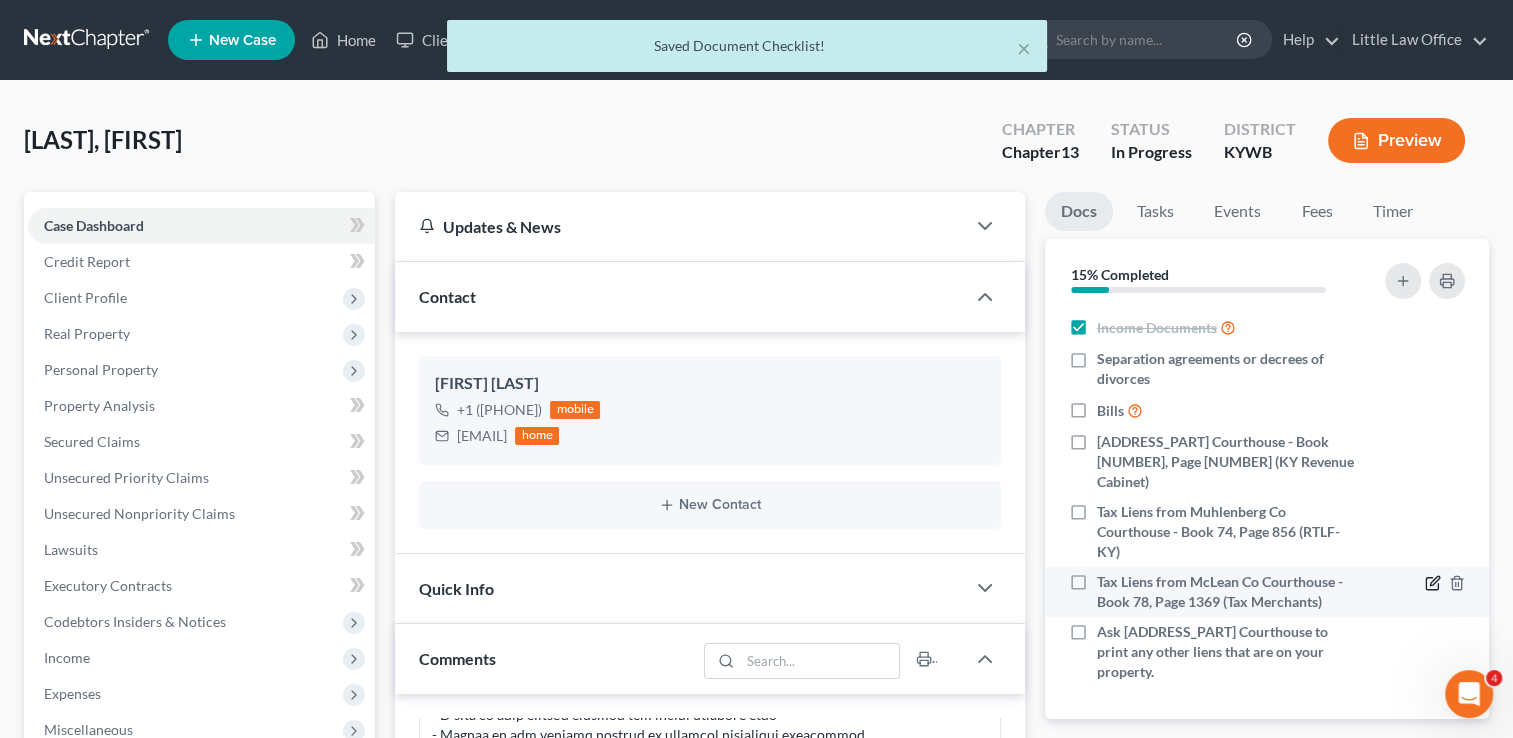 click 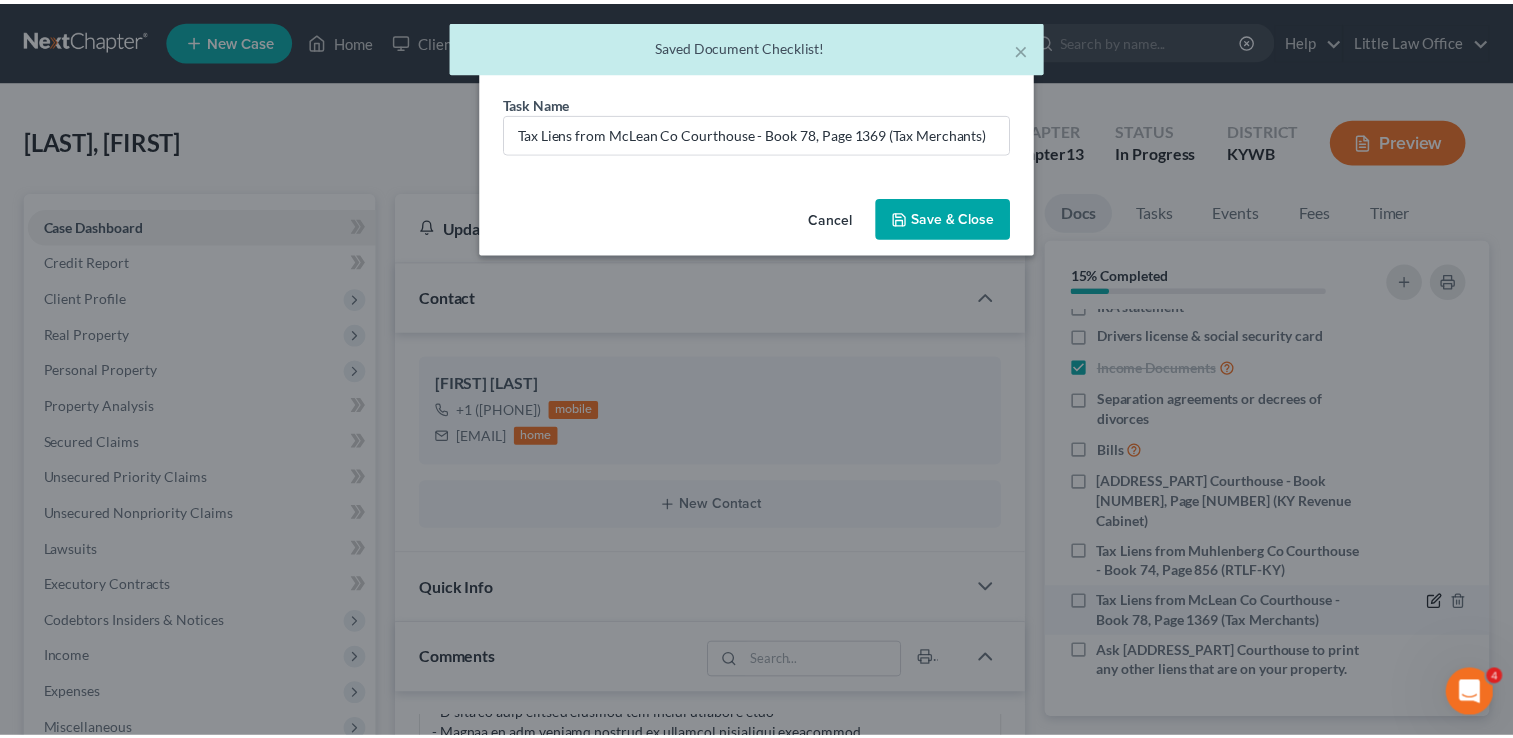 scroll, scrollTop: 1312, scrollLeft: 0, axis: vertical 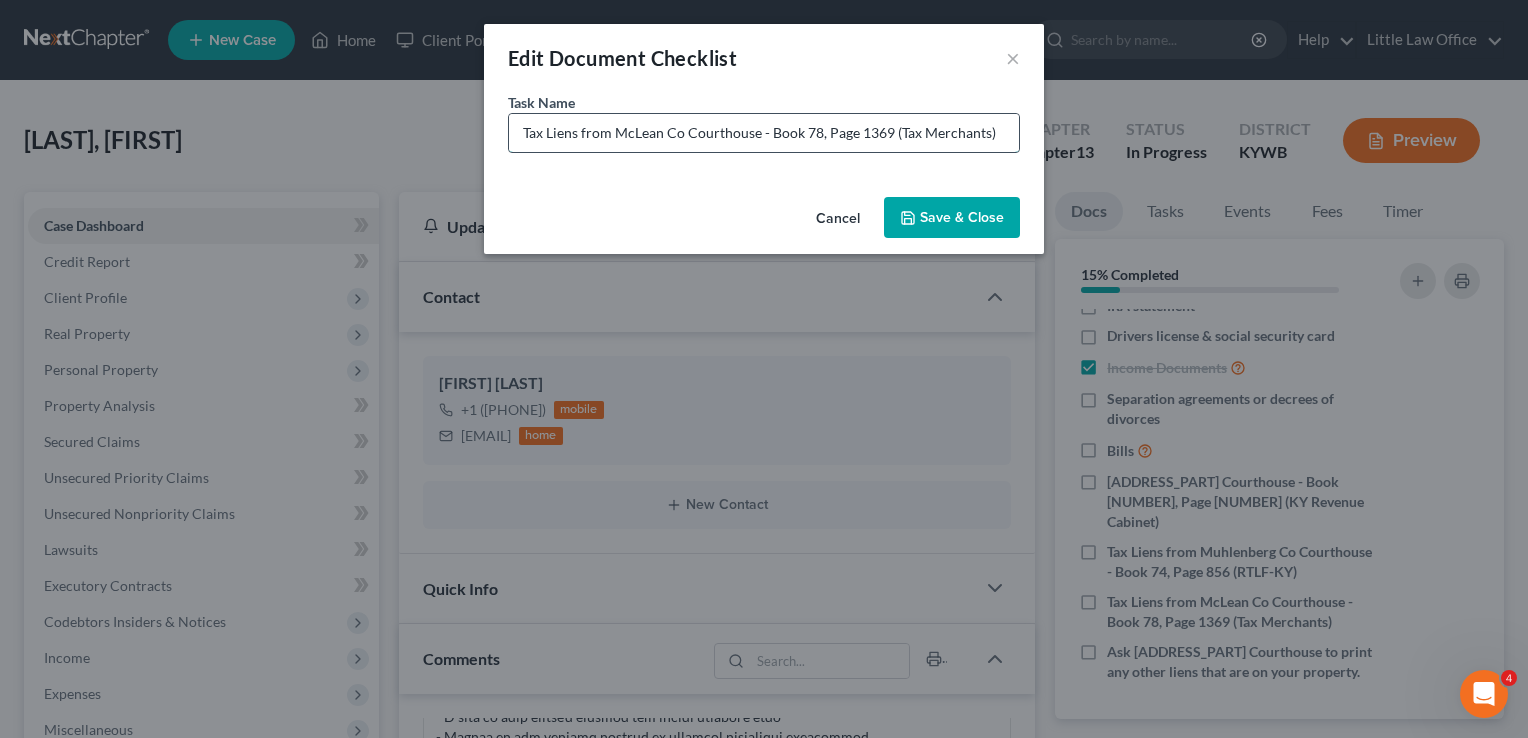 click on "Tax Liens from McLean Co Courthouse - Book 78, Page 1369 (Tax Merchants)" at bounding box center (764, 133) 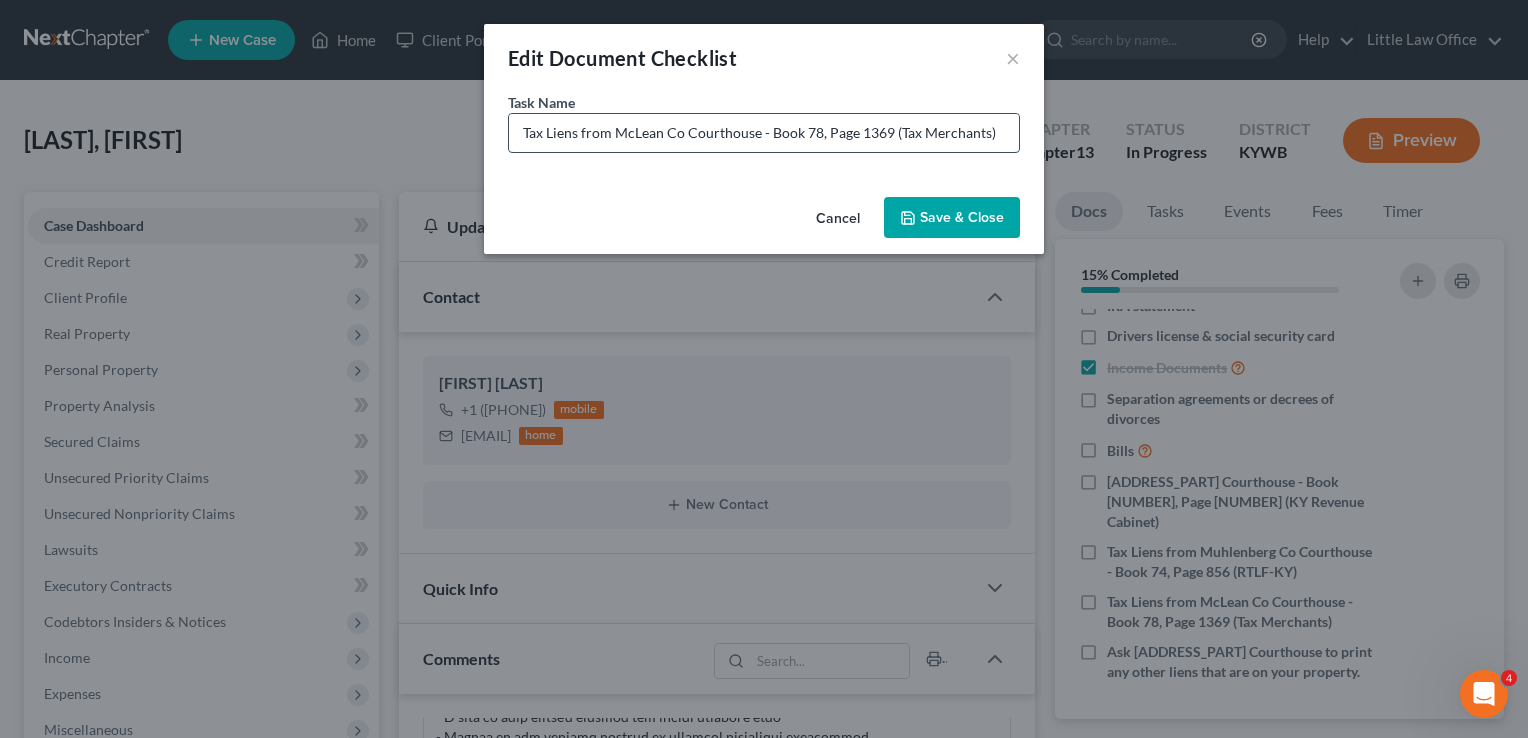 click on "Tax Liens from McLean Co Courthouse - Book 78, Page 1369 (Tax Merchants)" at bounding box center [764, 133] 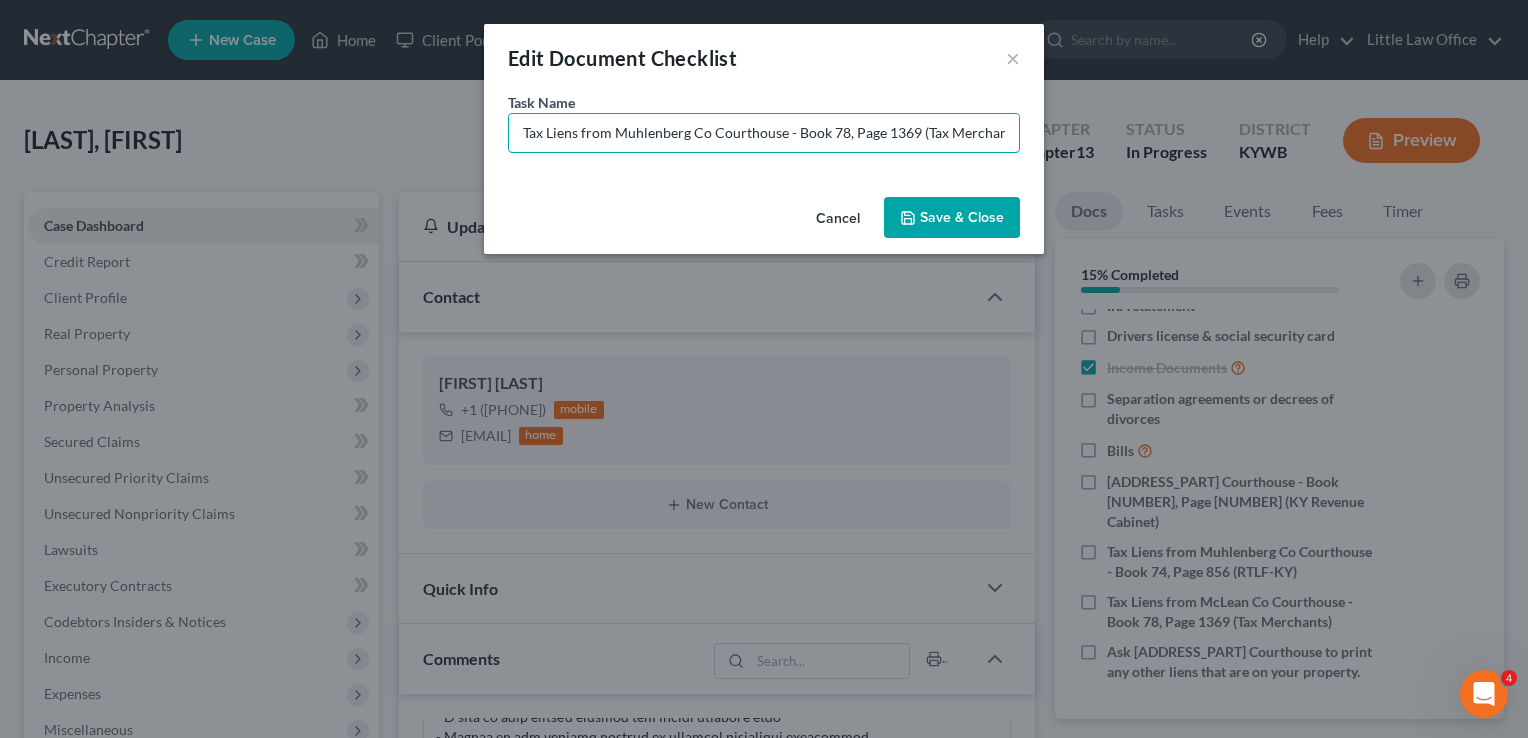 type on "Tax Liens from Muhlenberg Co Courthouse - Book 78, Page 1369 (Tax Merchants)" 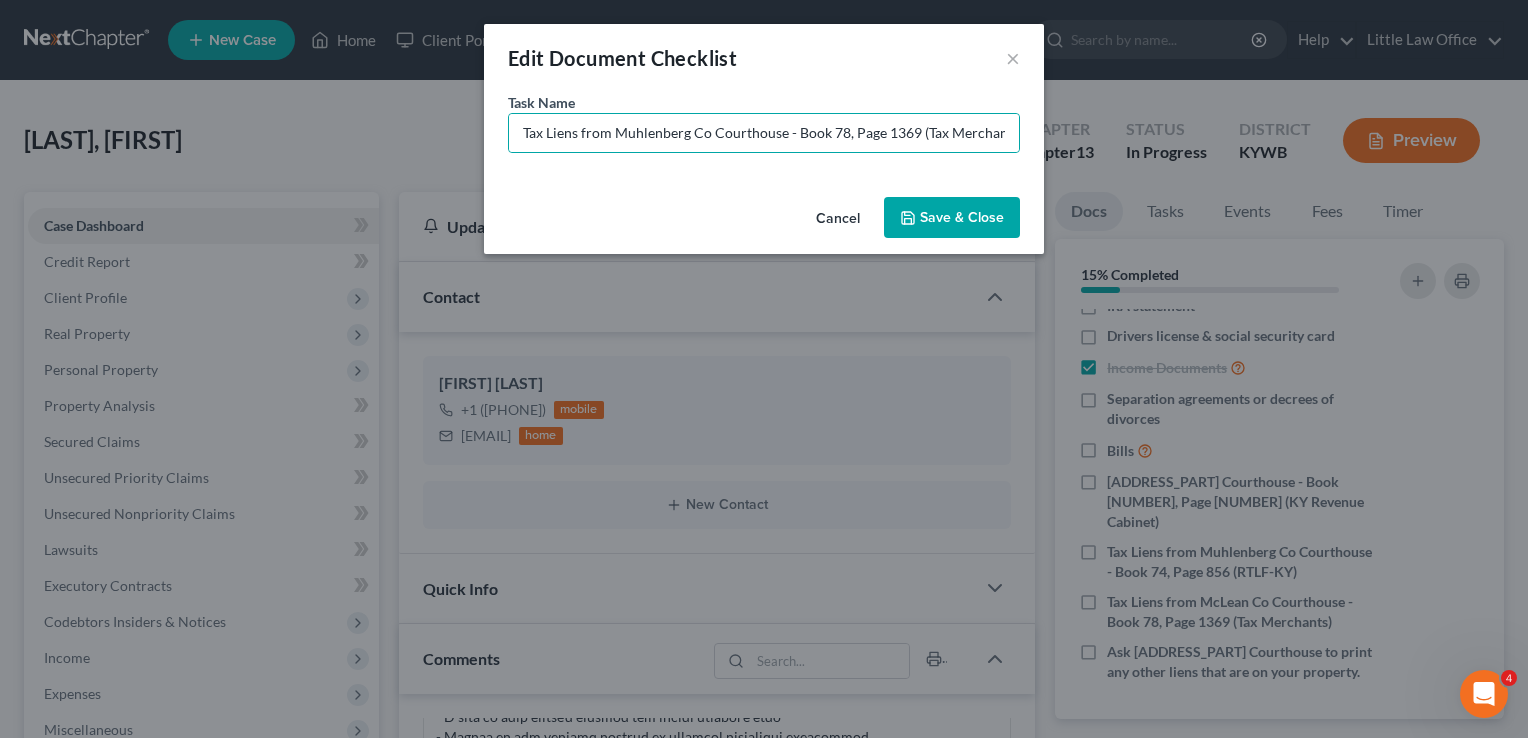 click on "Save & Close" at bounding box center [952, 218] 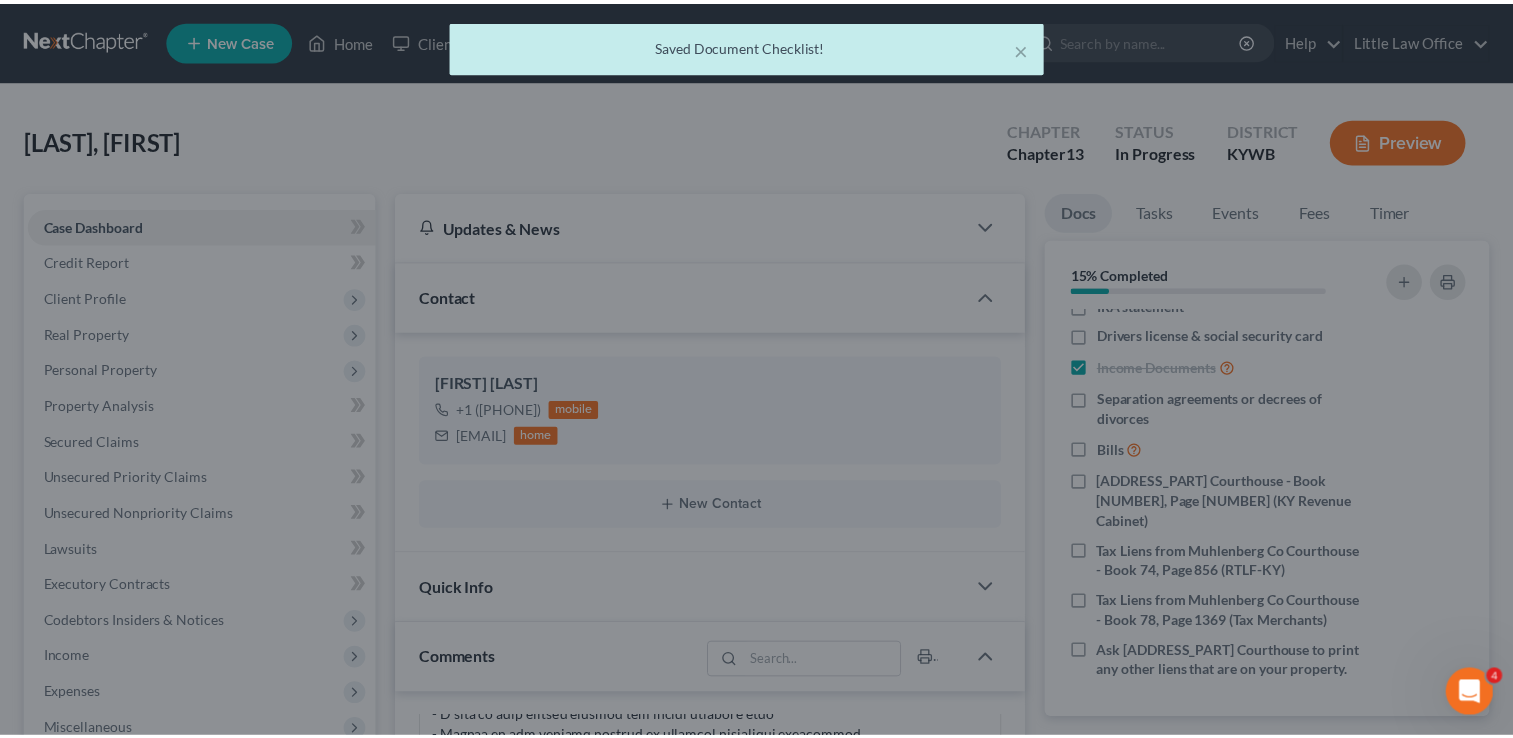 scroll, scrollTop: 1332, scrollLeft: 0, axis: vertical 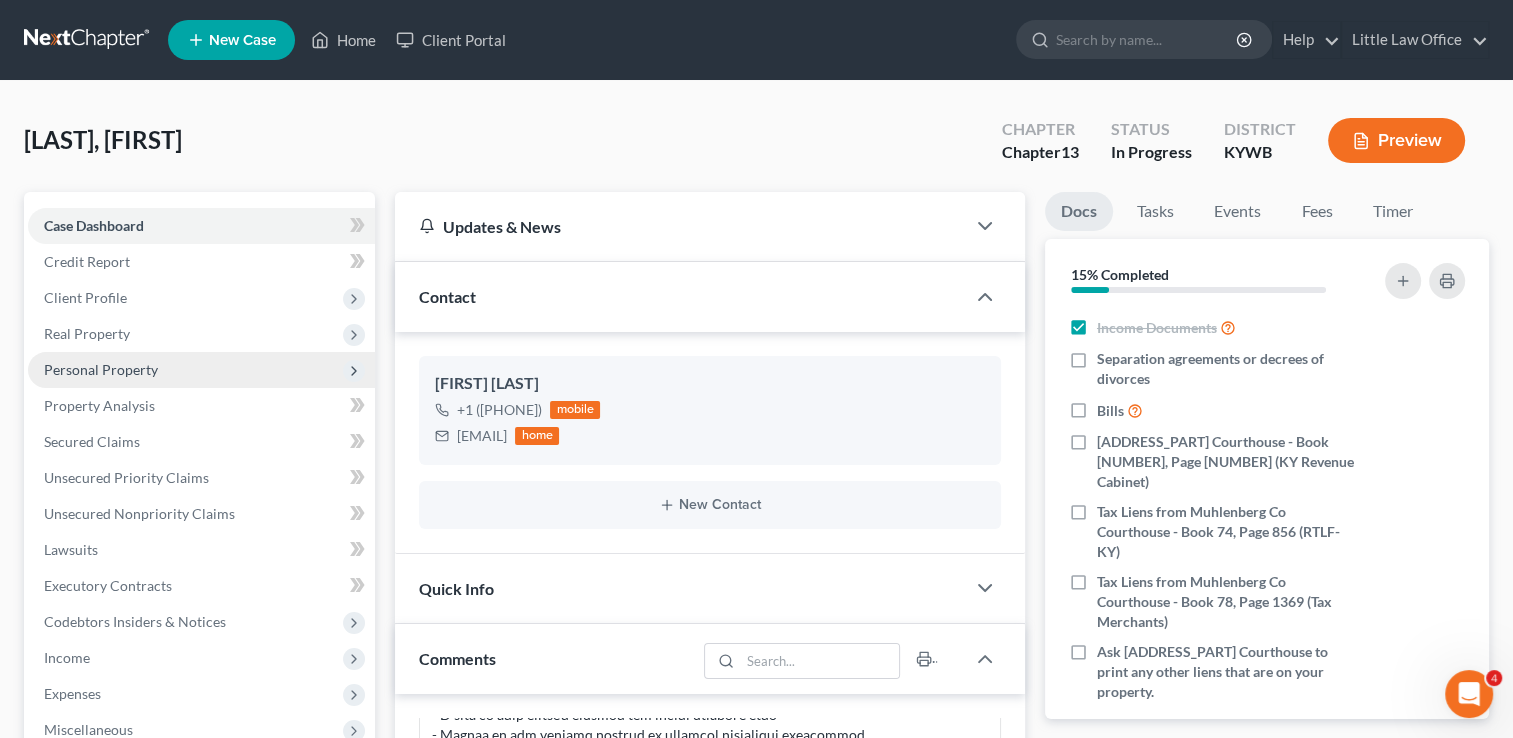 click on "Personal Property" at bounding box center (201, 370) 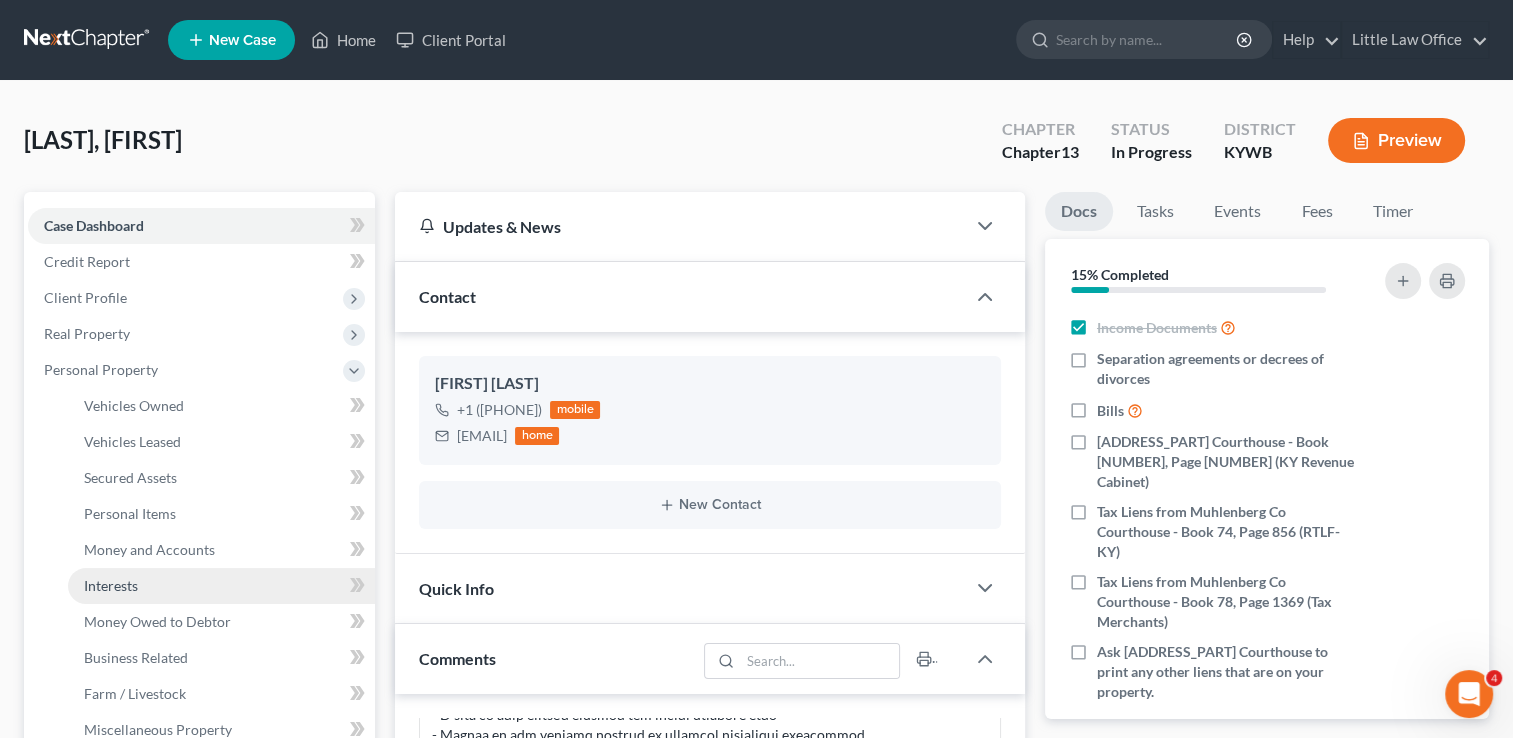 click on "Interests" at bounding box center [221, 586] 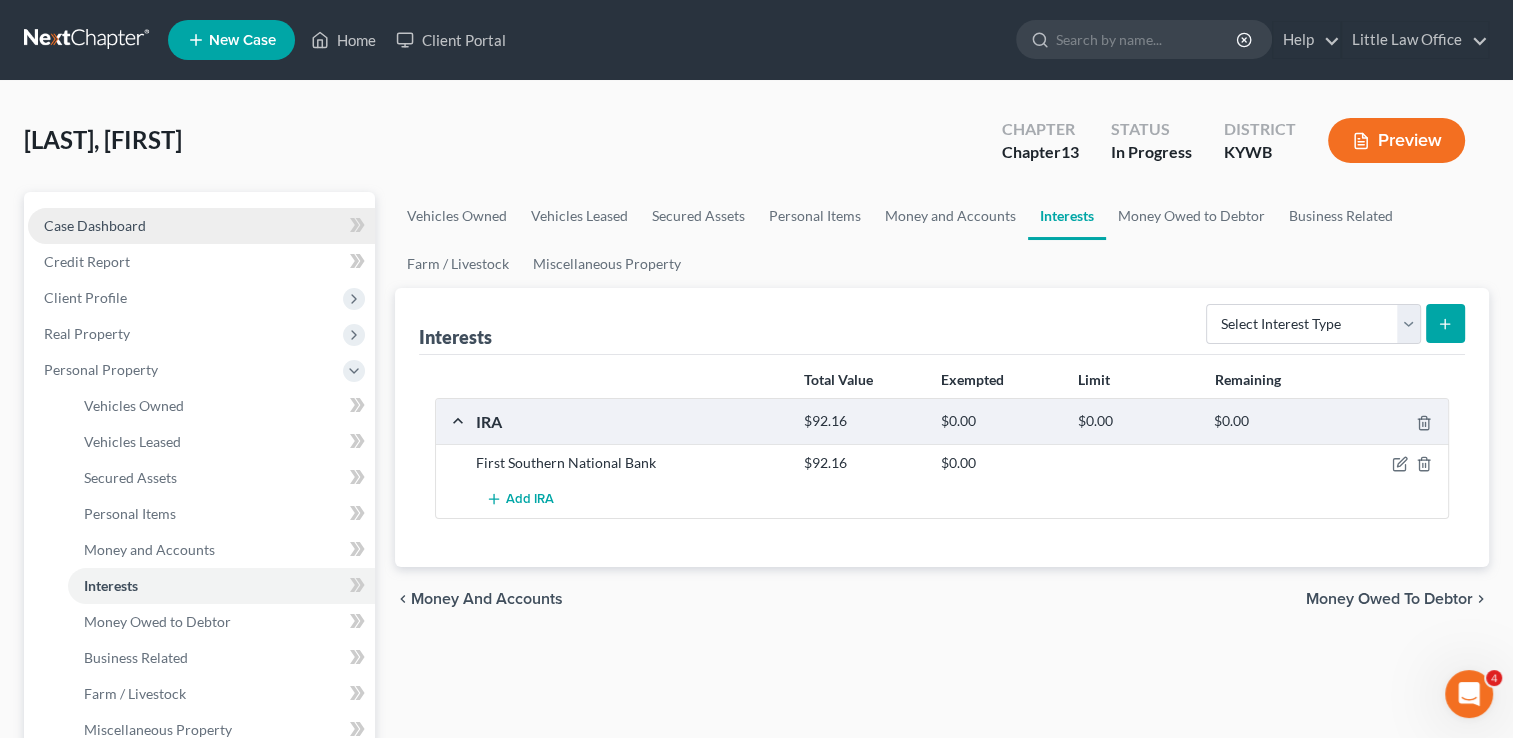 click on "Case Dashboard" at bounding box center [201, 226] 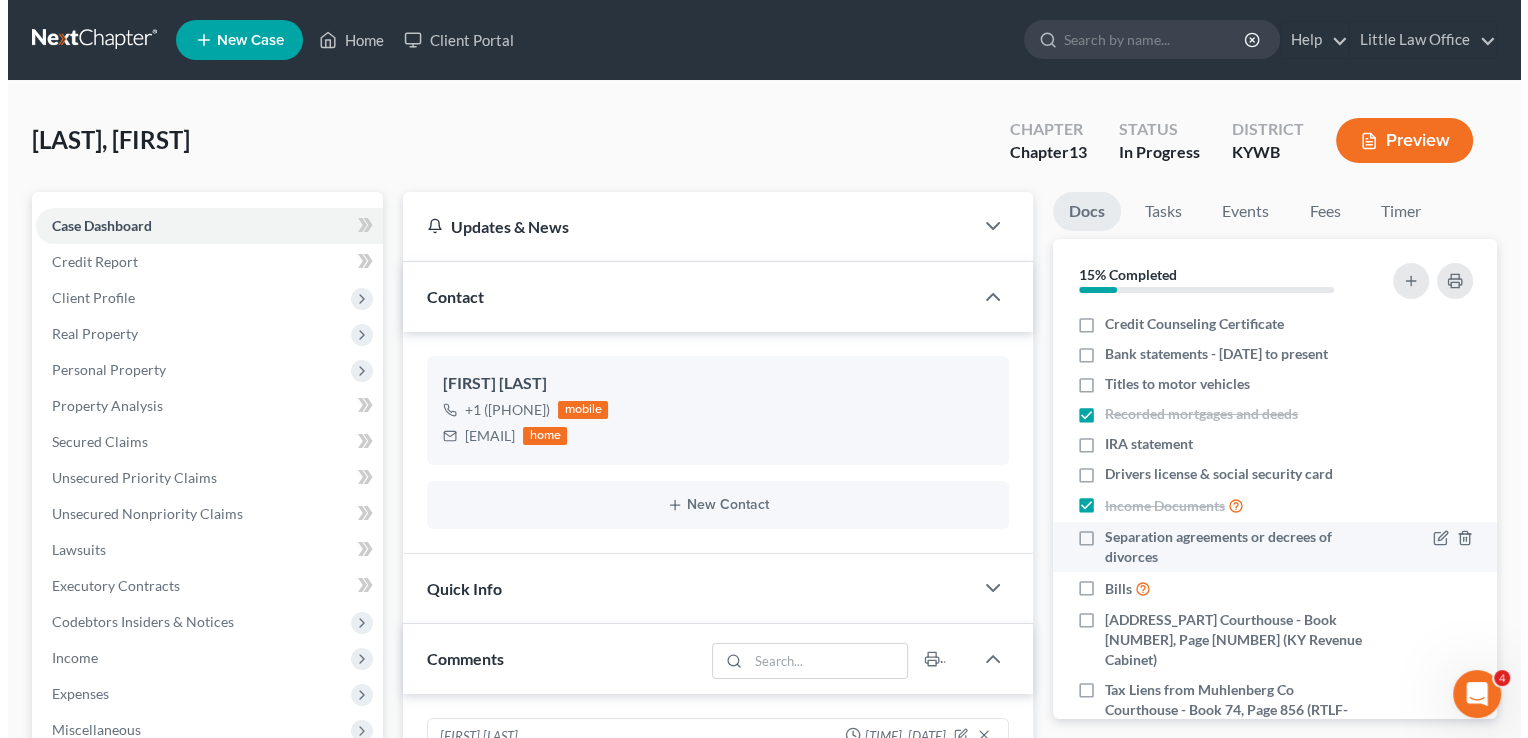 scroll, scrollTop: 1332, scrollLeft: 0, axis: vertical 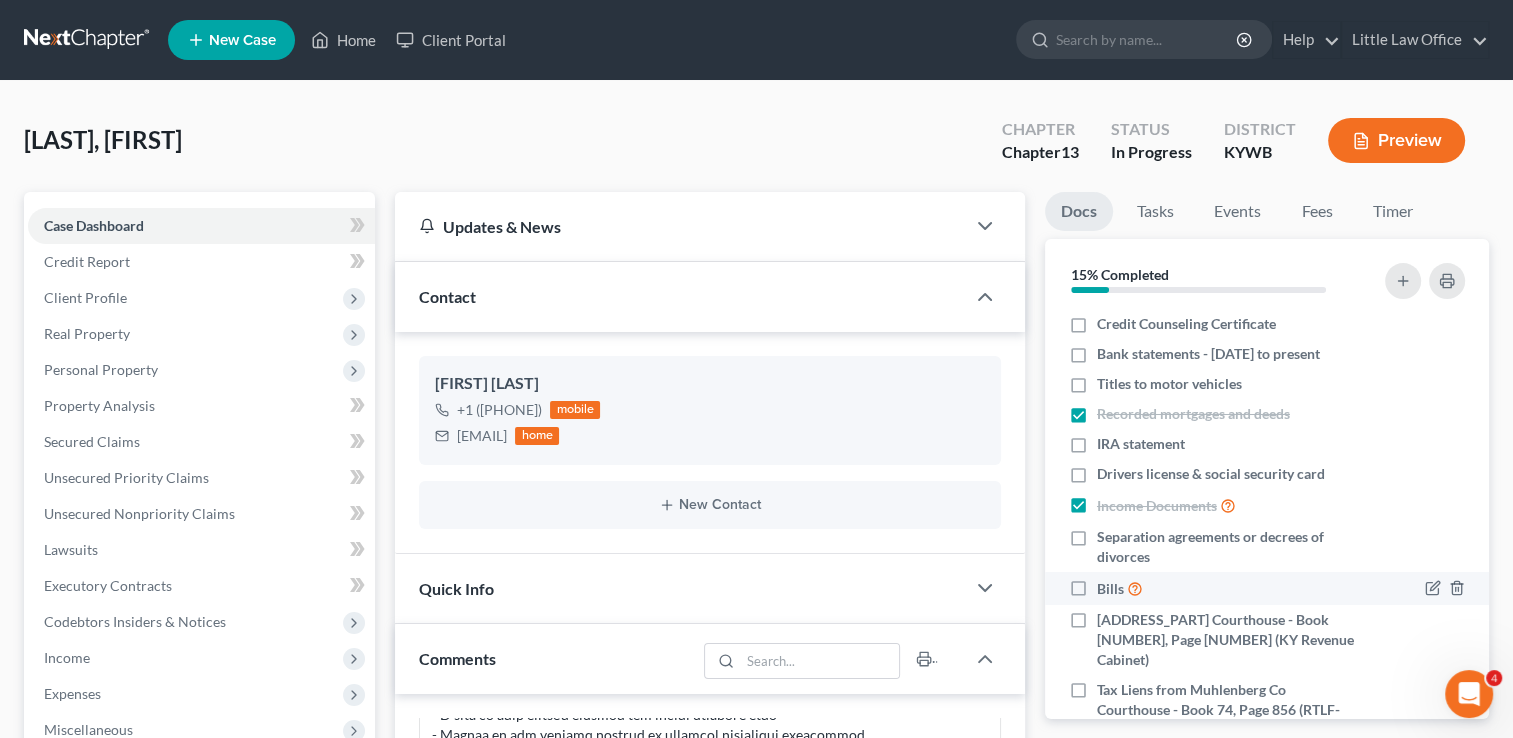 click on "Bills" at bounding box center (1120, 588) 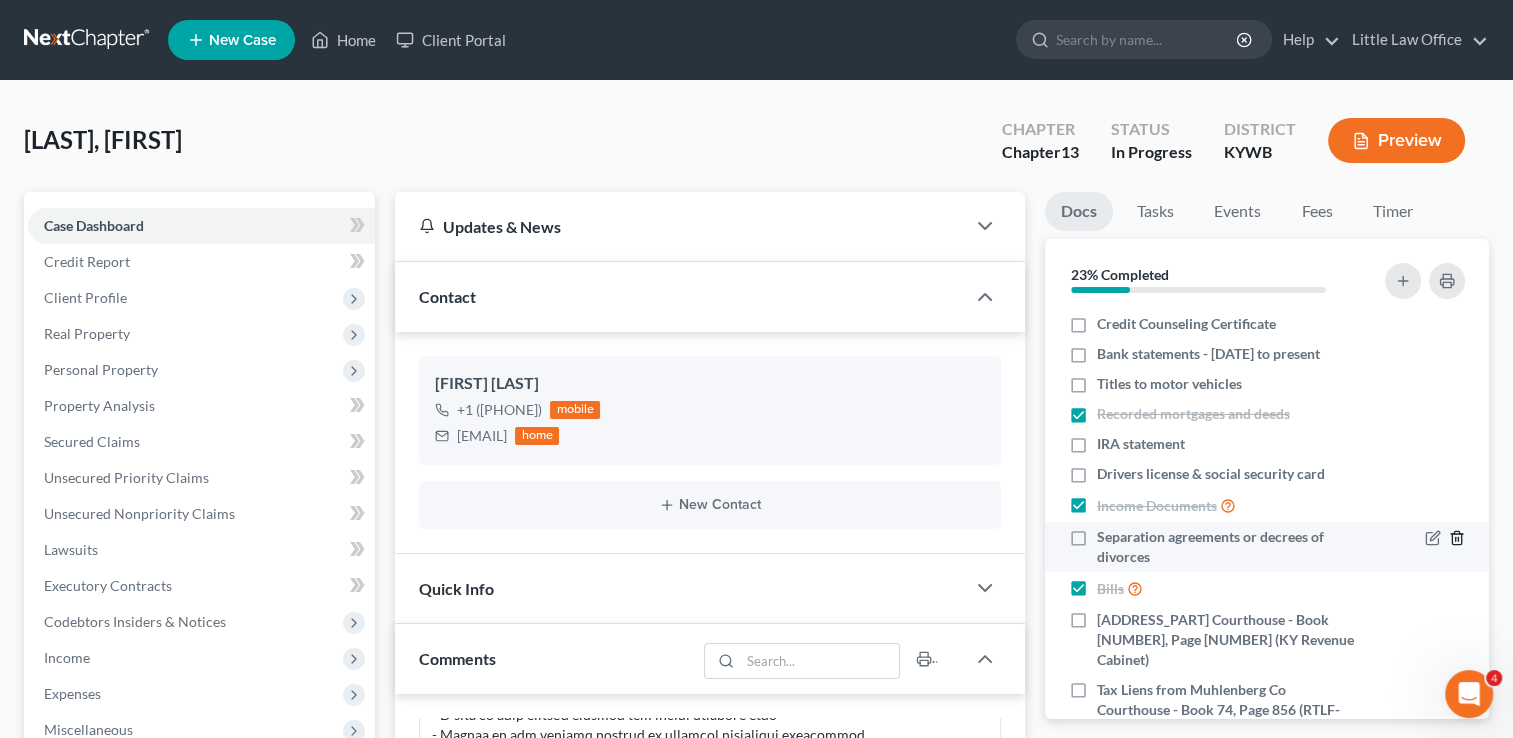 click 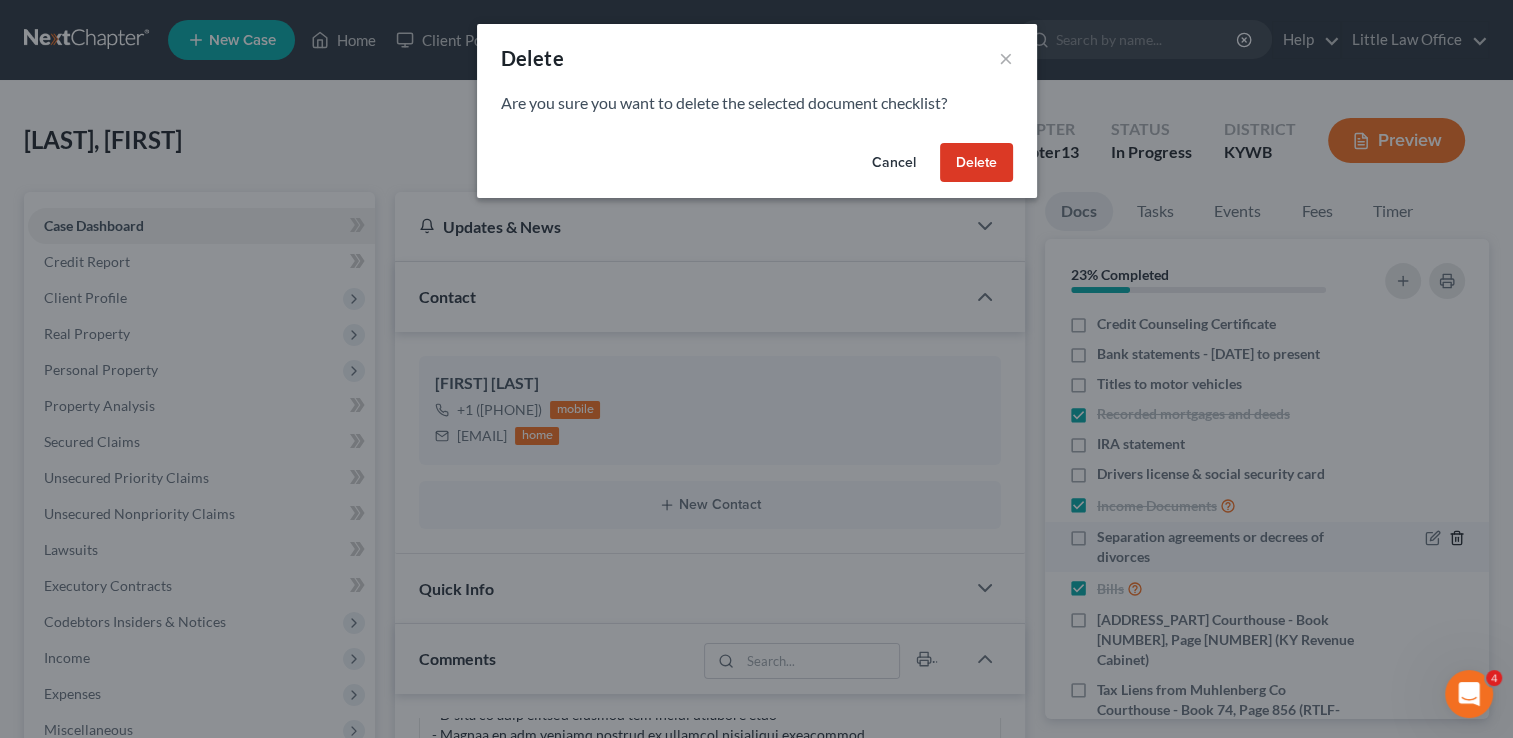 scroll, scrollTop: 1312, scrollLeft: 0, axis: vertical 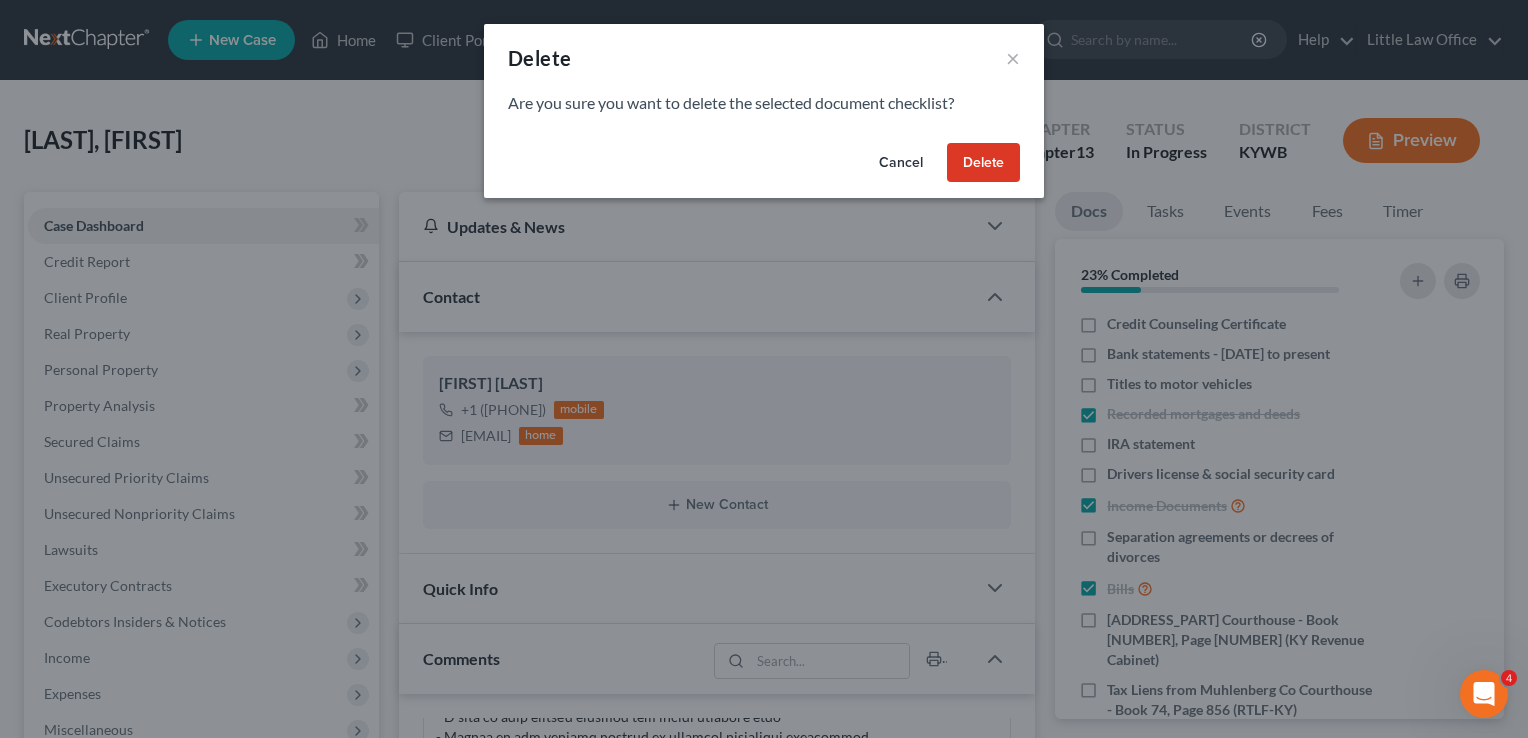 click on "Delete" at bounding box center [983, 163] 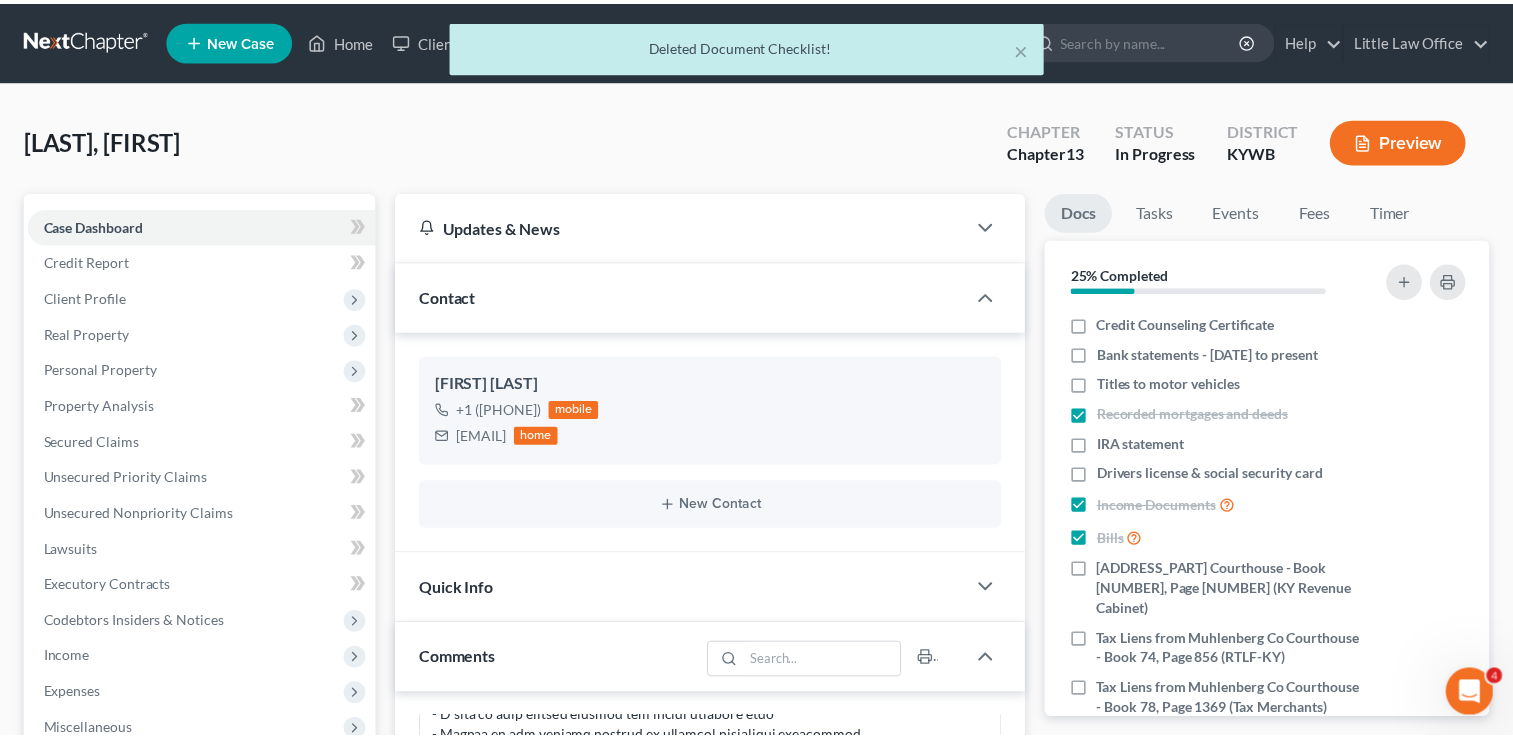 scroll, scrollTop: 1332, scrollLeft: 0, axis: vertical 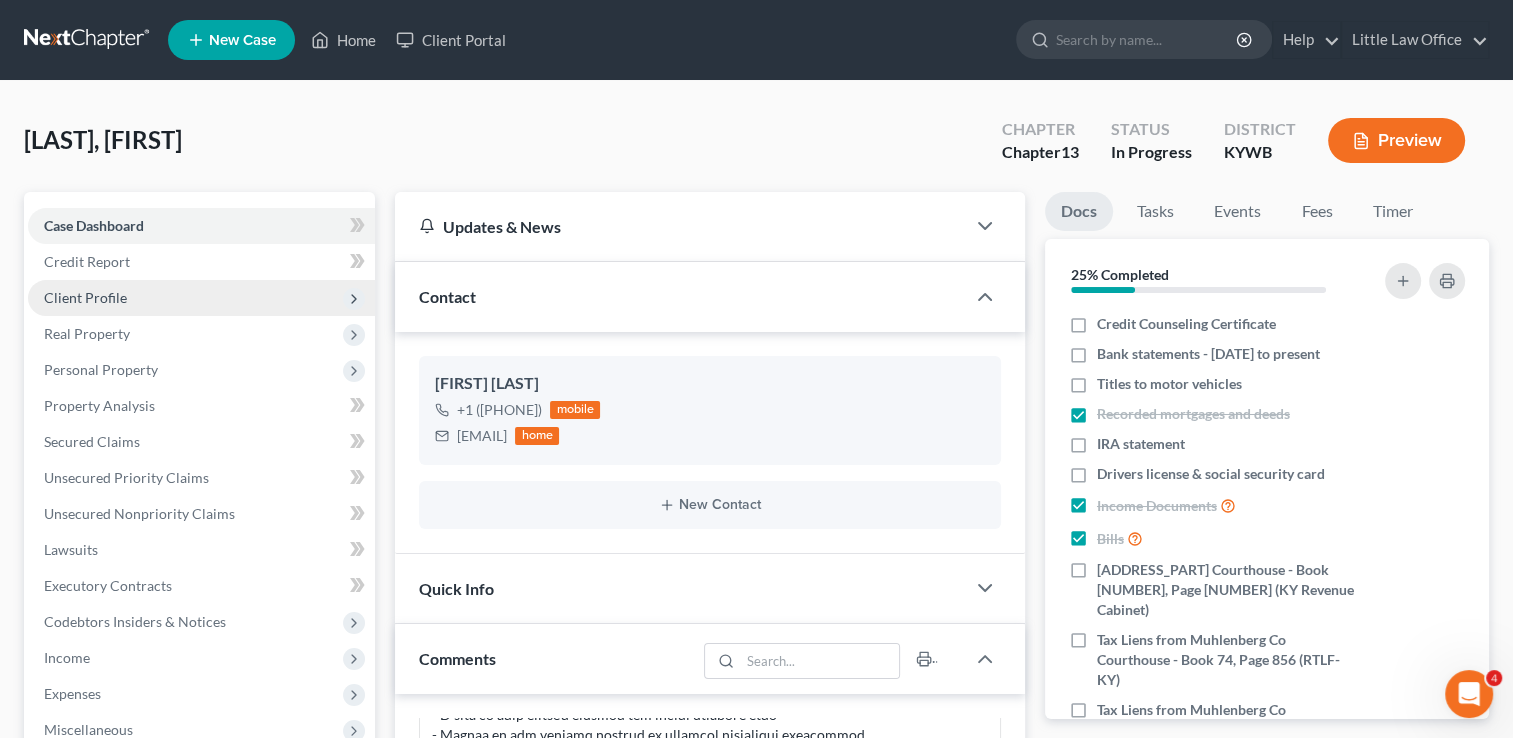 click on "Client Profile" at bounding box center [85, 297] 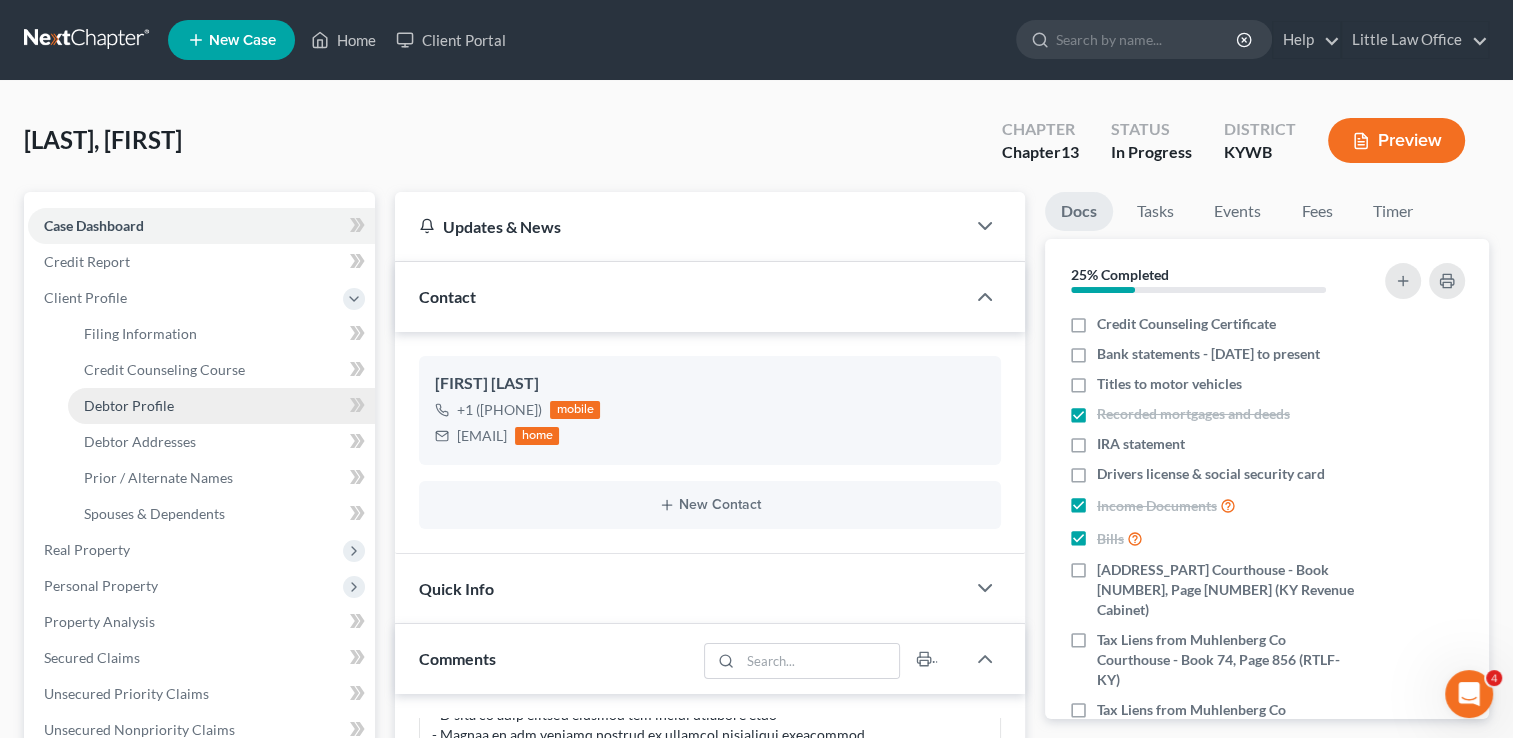 click on "Debtor Profile" at bounding box center (221, 406) 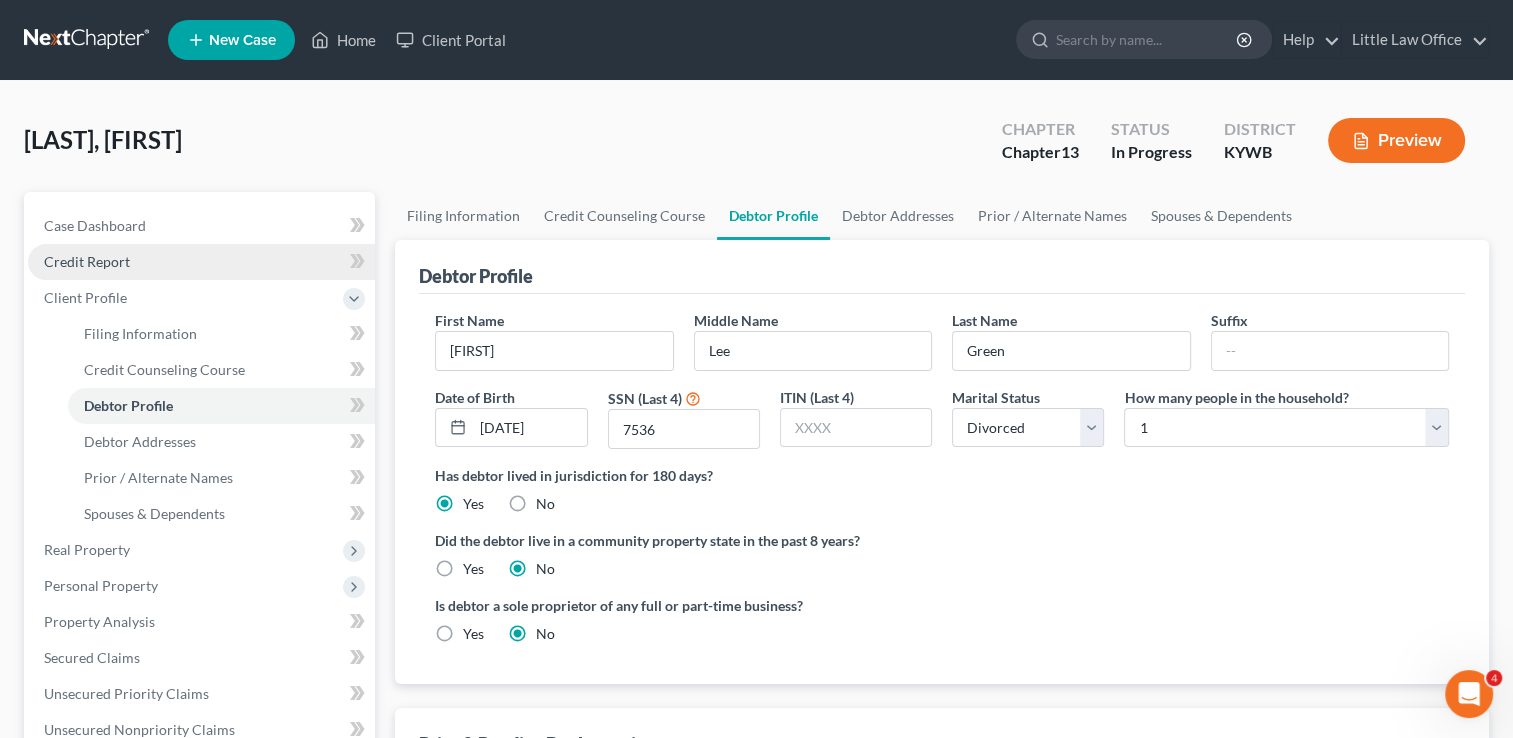 click on "Credit Report" at bounding box center (87, 261) 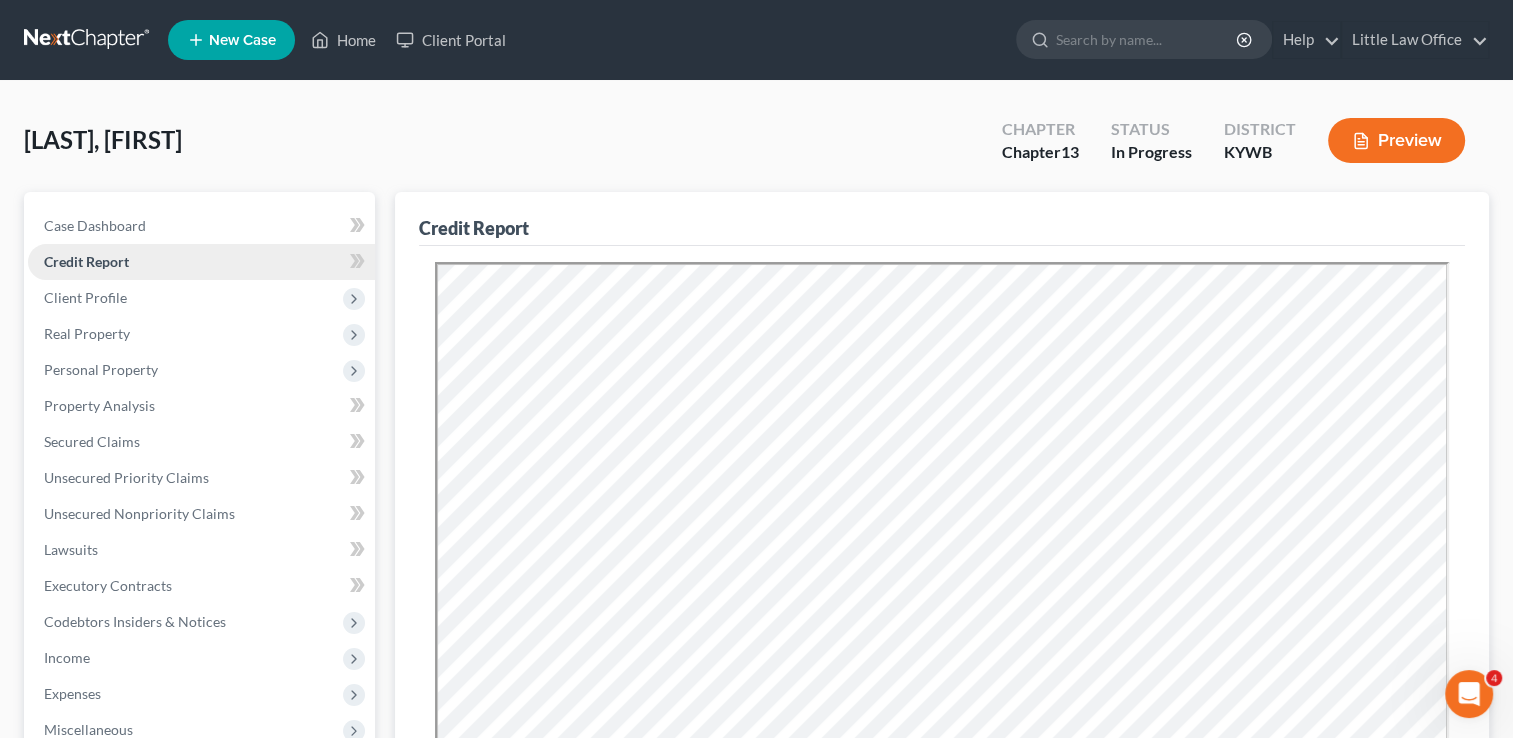 scroll, scrollTop: 0, scrollLeft: 0, axis: both 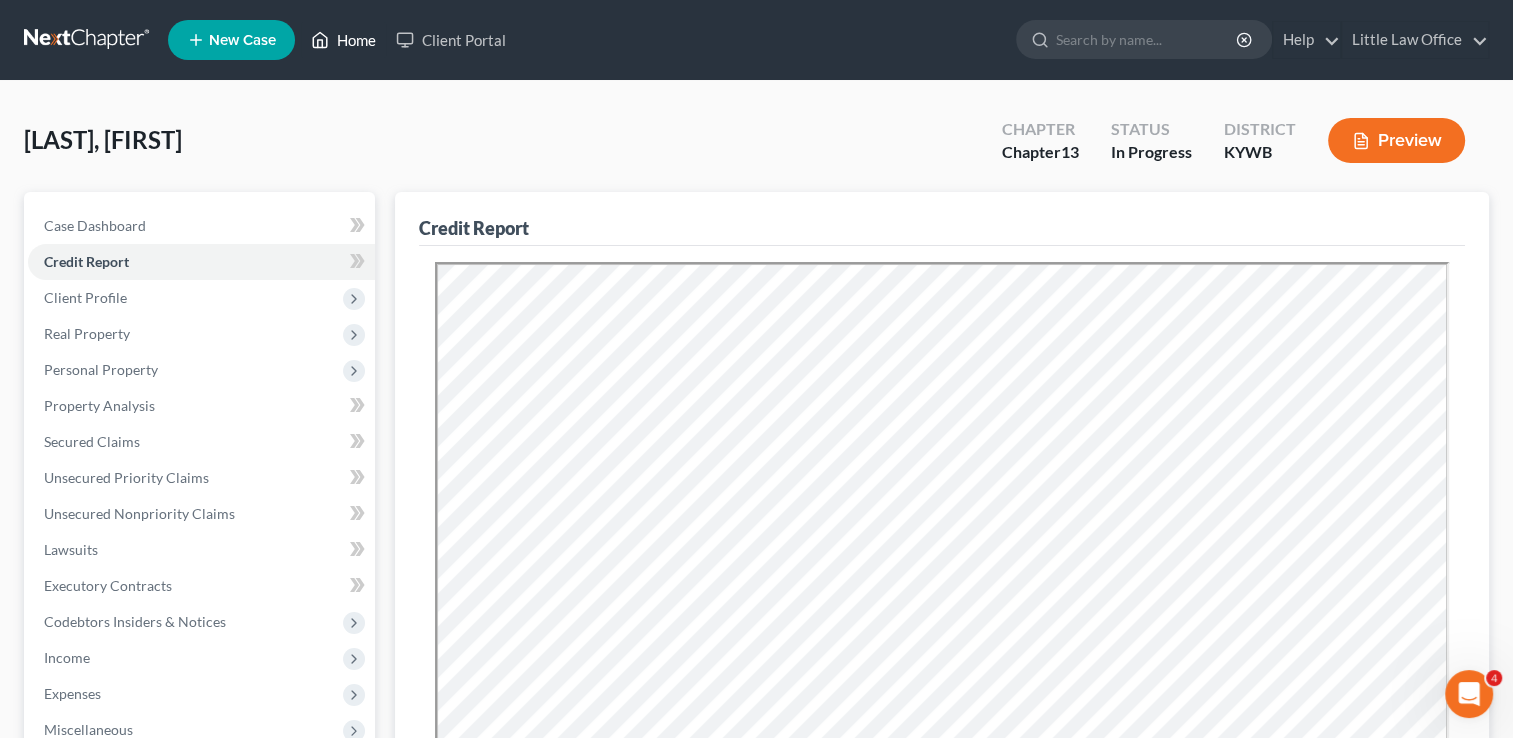 click on "Home" at bounding box center [343, 40] 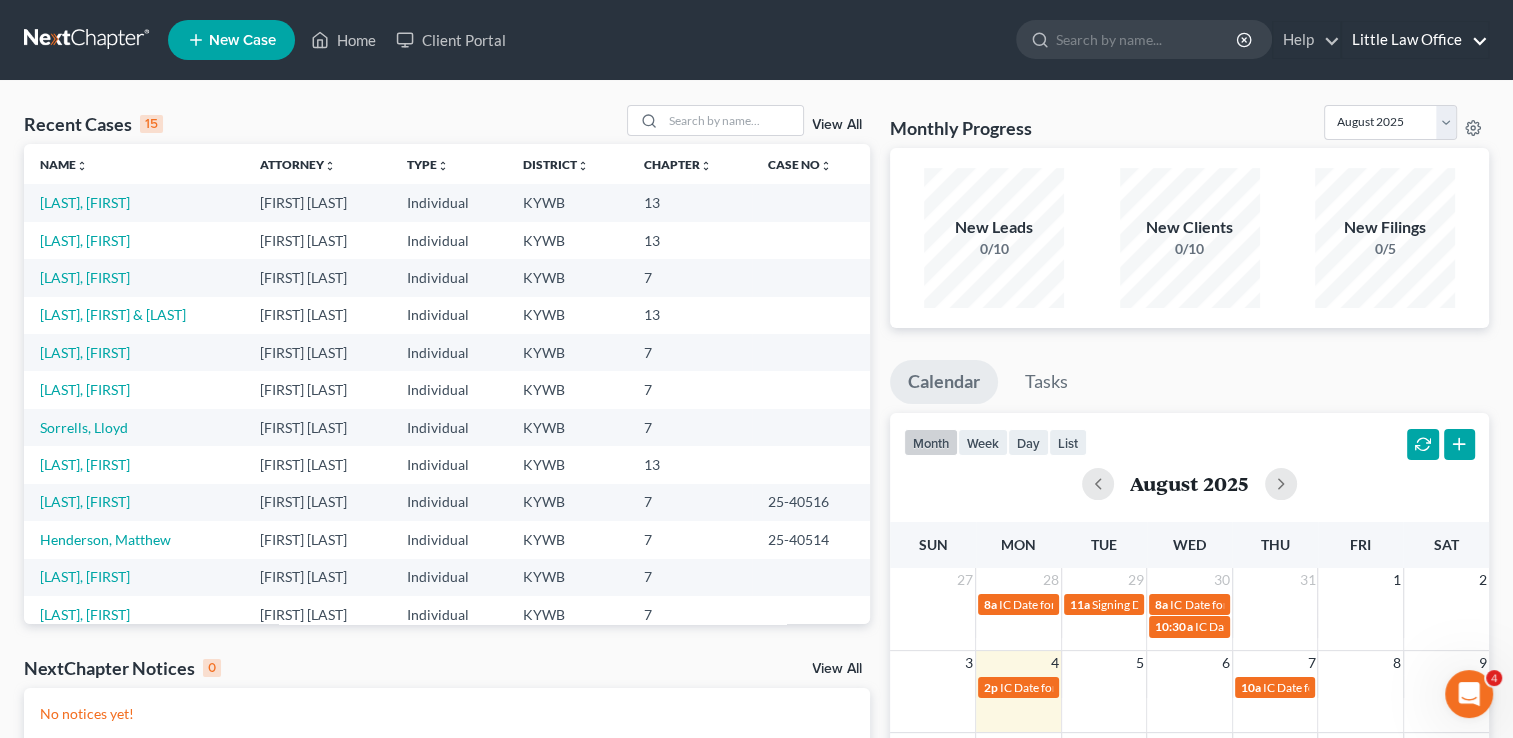click on "Little Law Office" at bounding box center (1415, 40) 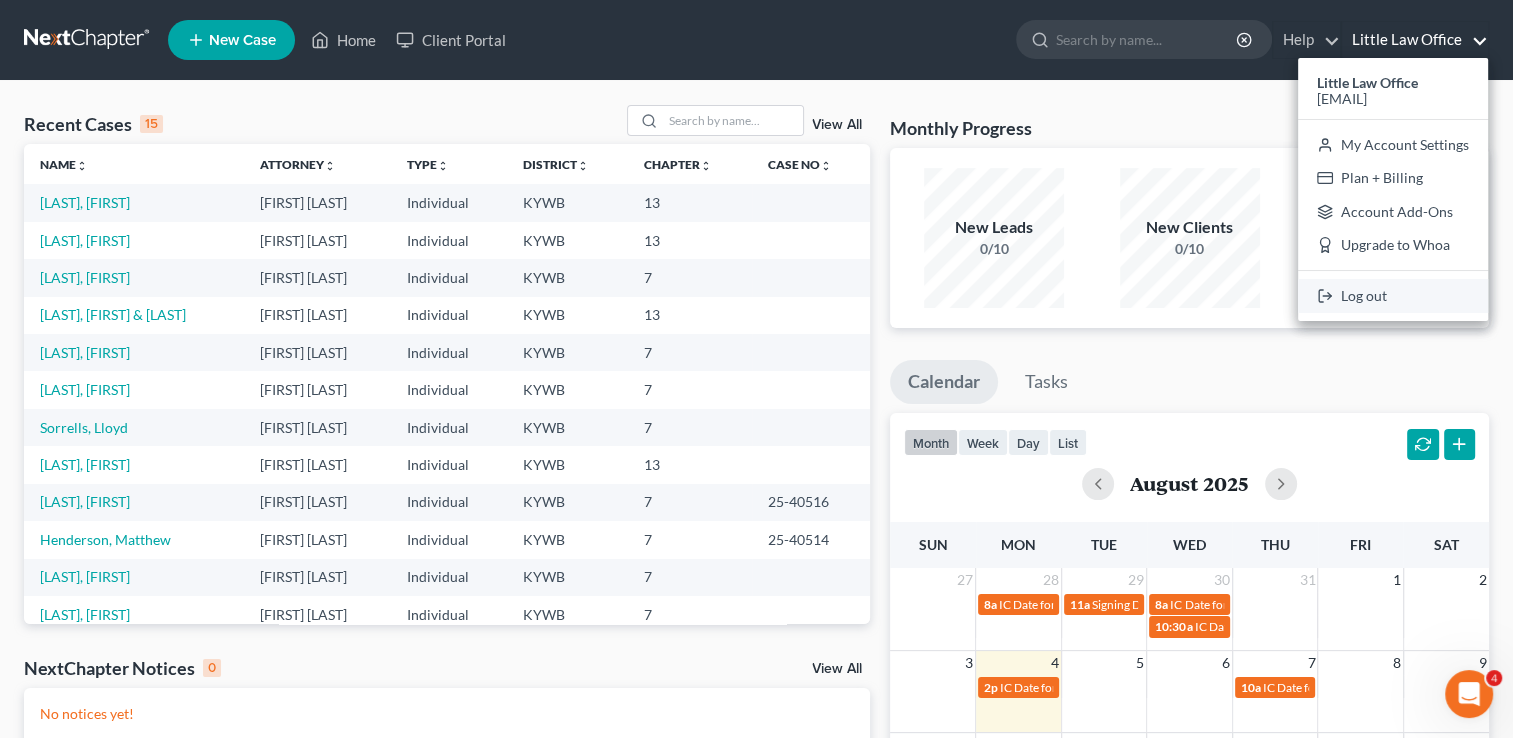 click on "Log out" at bounding box center (1393, 296) 